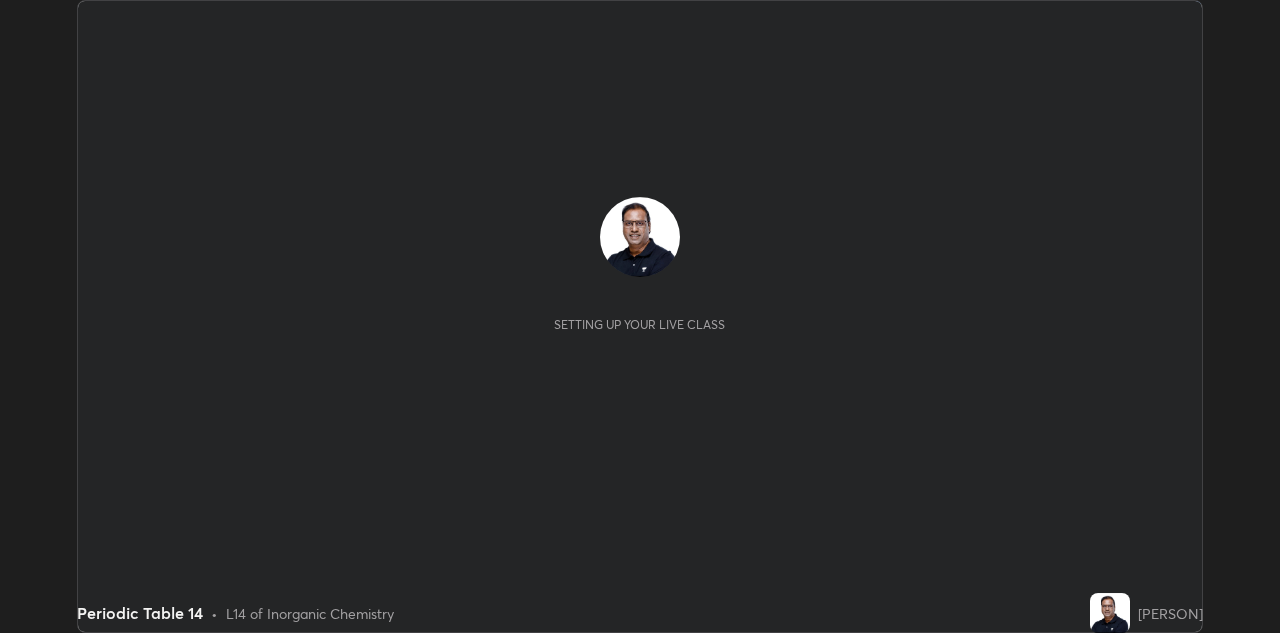 scroll, scrollTop: 0, scrollLeft: 0, axis: both 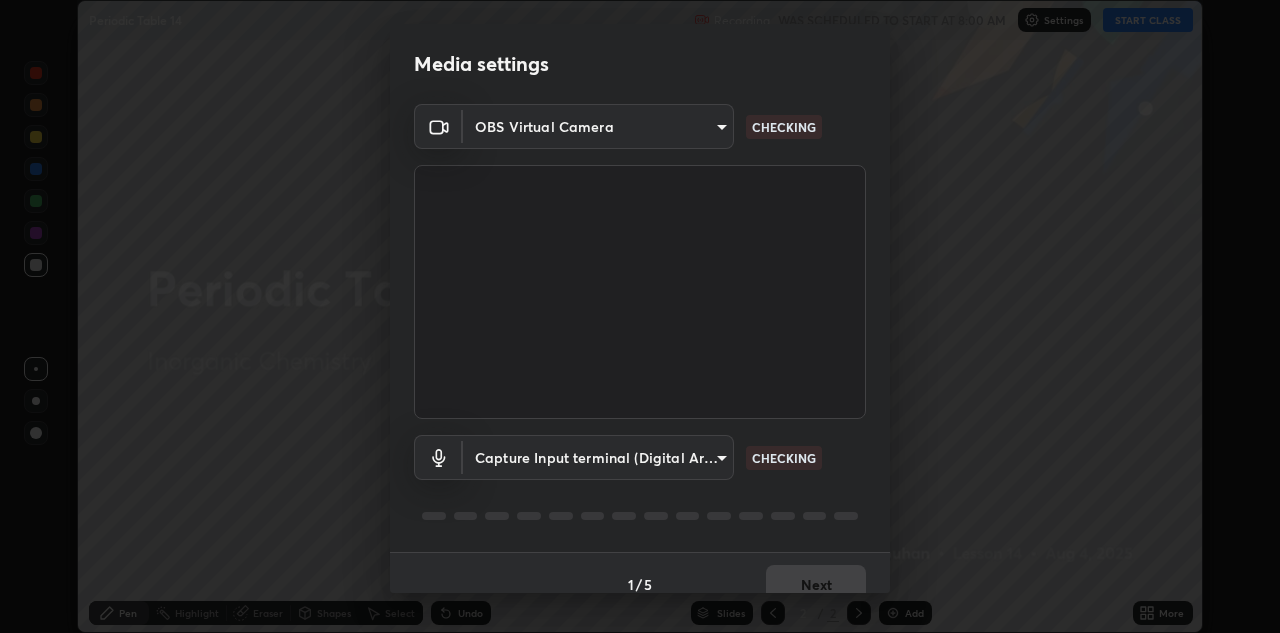 type on "c32f2d133d2fe4ebed6028c3ab396e6b2dbe6072f46fd66d39e62de35b14fd4d" 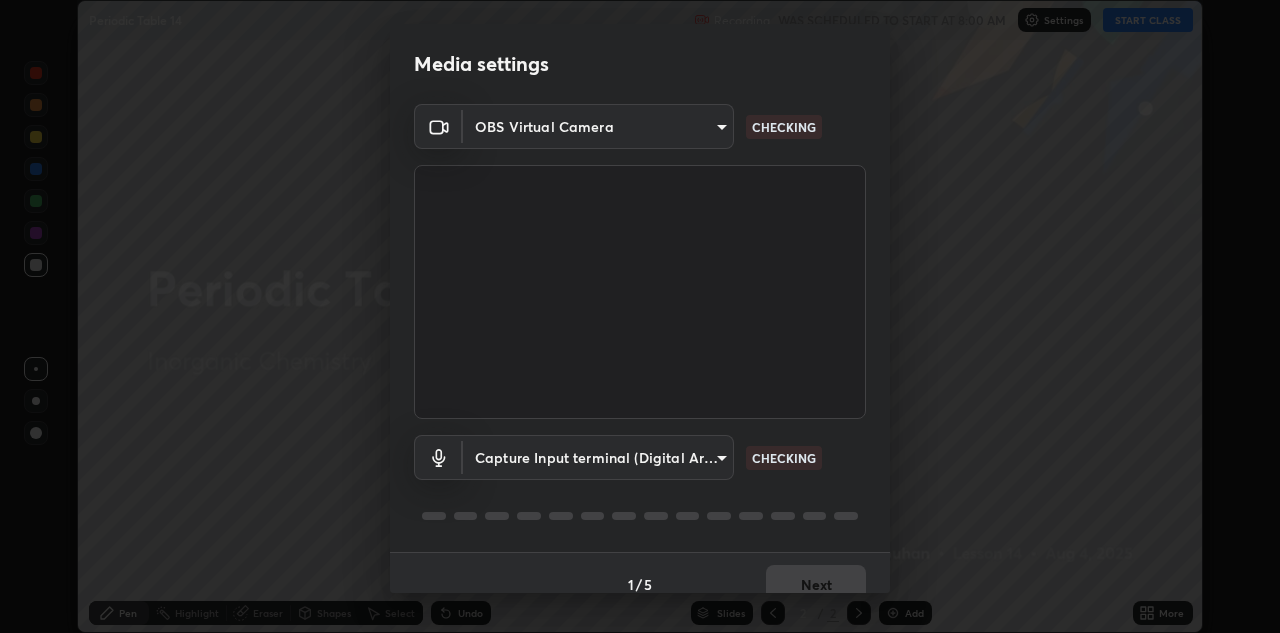 scroll, scrollTop: 23, scrollLeft: 0, axis: vertical 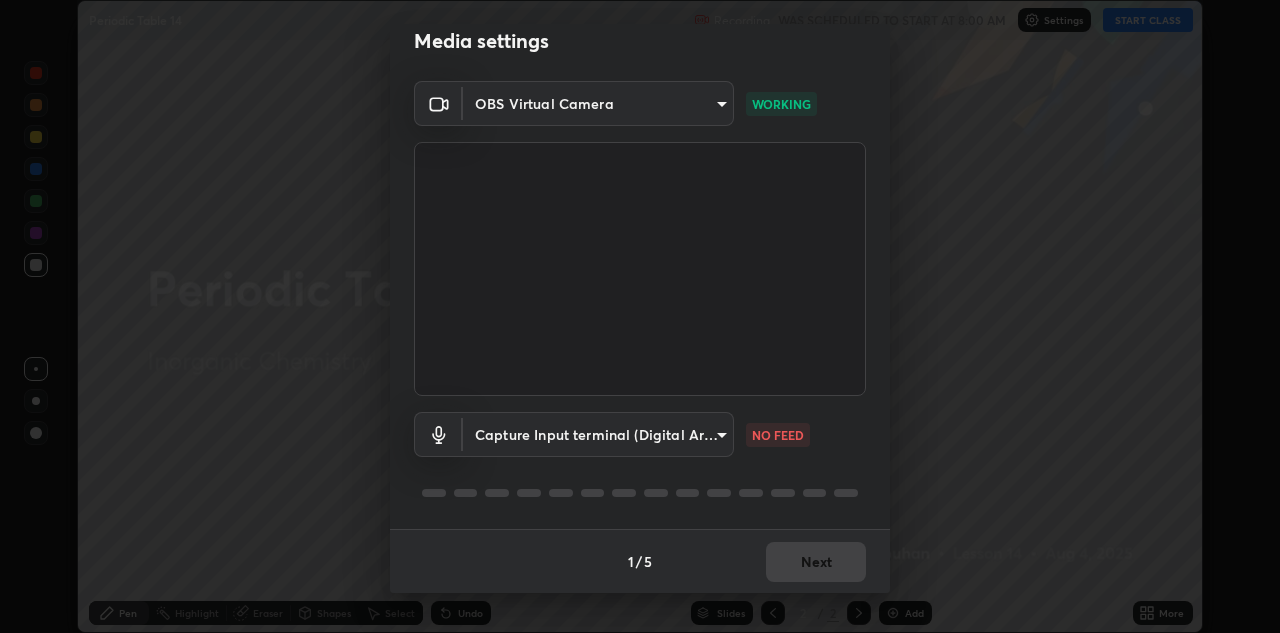 click on "Erase all Periodic Table 14 Recording WAS SCHEDULED TO START AT  8:00 AM Settings START CLASS Setting up your live class Periodic Table 14 • L14 of Inorganic Chemistry [PERSON] Pen Highlight Eraser Shapes Select Undo Slides 2 / 2 Add More No doubts shared Encourage your learners to ask a doubt for better clarity Report an issue Reason for reporting Buffering Chat not working Audio - Video sync issue Educator video quality low ​ Attach an image Report Media settings OBS Virtual Camera [HASH] WORKING Capture Input terminal (Digital Array MIC) [HASH] NO FEED 1 / 5 Next" at bounding box center [640, 316] 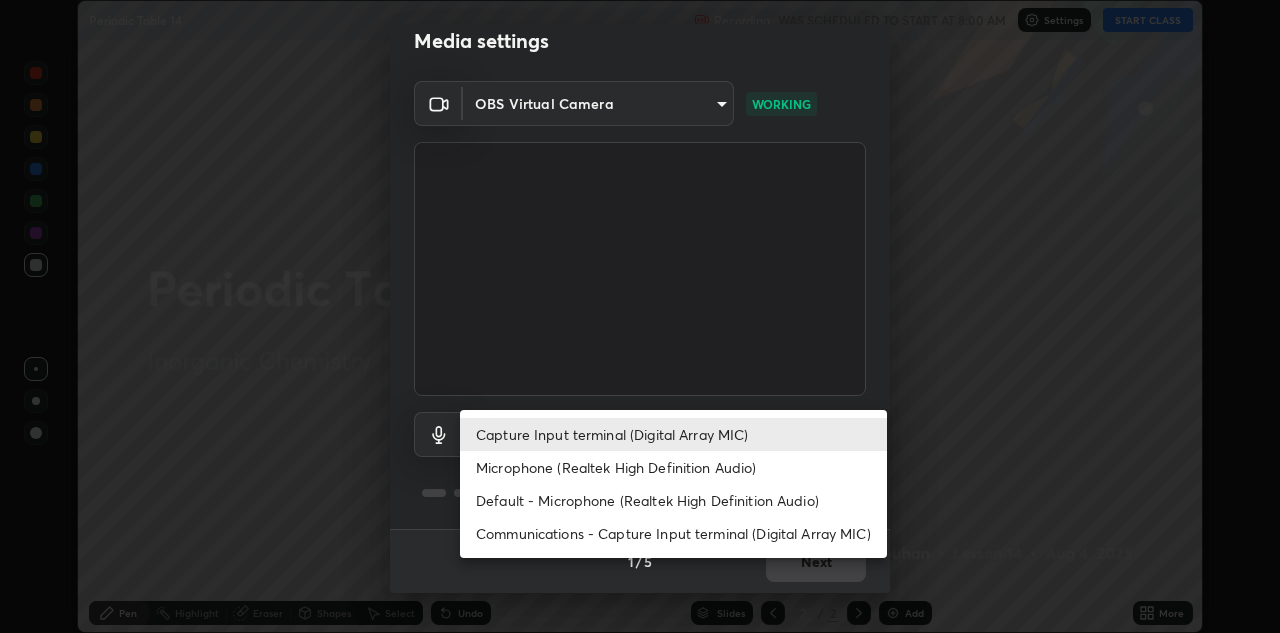 click at bounding box center (640, 316) 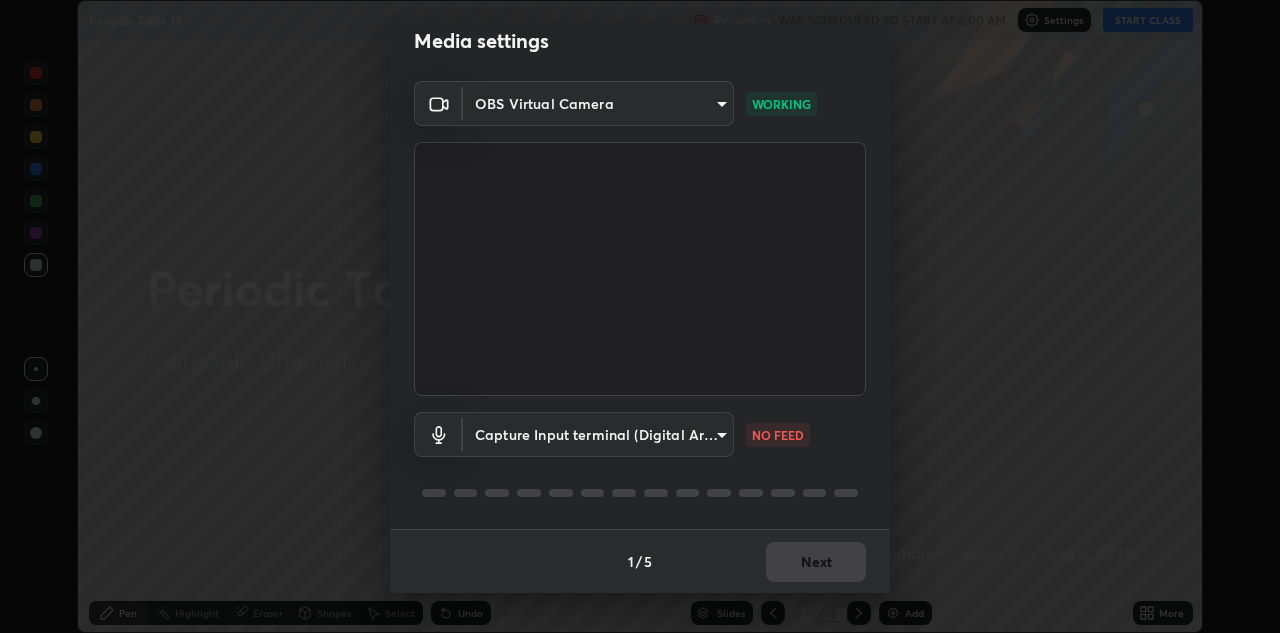 click on "Erase all Periodic Table 14 Recording WAS SCHEDULED TO START AT  8:00 AM Settings START CLASS Setting up your live class Periodic Table 14 • L14 of Inorganic Chemistry [PERSON] Pen Highlight Eraser Shapes Select Undo Slides 2 / 2 Add More No doubts shared Encourage your learners to ask a doubt for better clarity Report an issue Reason for reporting Buffering Chat not working Audio - Video sync issue Educator video quality low ​ Attach an image Report Media settings OBS Virtual Camera [HASH] WORKING Capture Input terminal (Digital Array MIC) [HASH] NO FEED 1 / 5 Next" at bounding box center [640, 316] 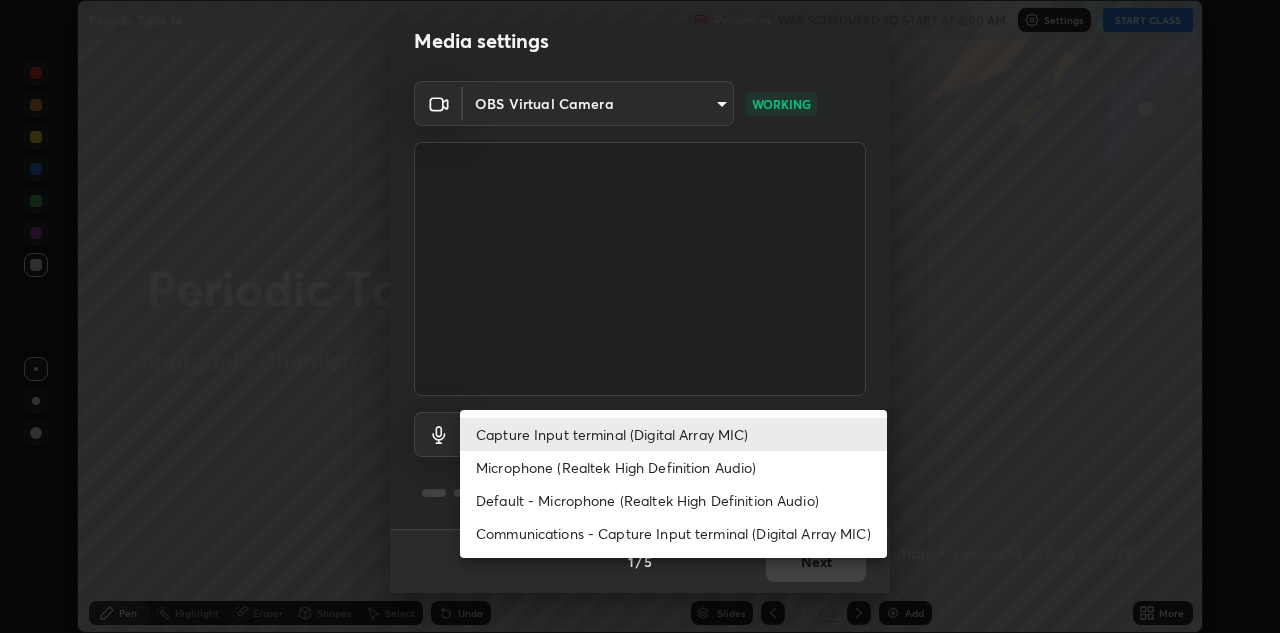 click on "Default - Microphone (Realtek High Definition Audio)" at bounding box center [673, 500] 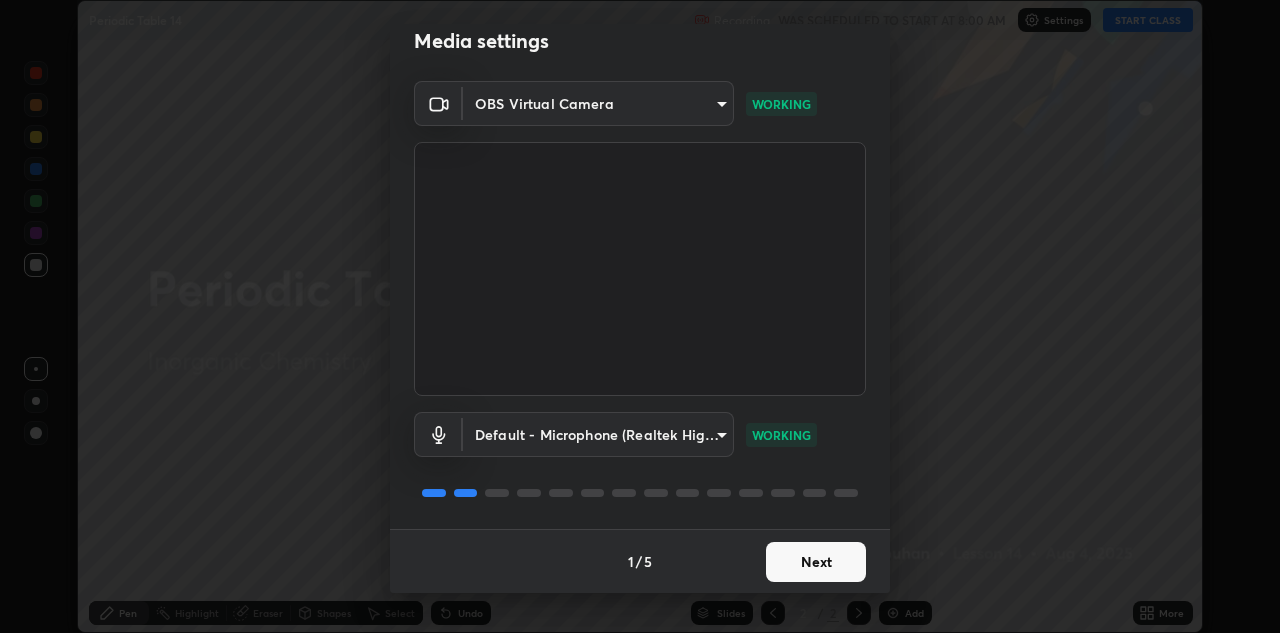 click on "Erase all Periodic Table 14 Recording WAS SCHEDULED TO START AT  8:00 AM Settings START CLASS Setting up your live class Periodic Table 14 • L14 of Inorganic Chemistry [PERSON] Pen Highlight Eraser Shapes Select Undo Slides 2 / 2 Add More No doubts shared Encourage your learners to ask a doubt for better clarity Report an issue Reason for reporting Buffering Chat not working Audio - Video sync issue Educator video quality low ​ Attach an image Report Media settings OBS Virtual Camera [HASH] WORKING Default - Microphone (Realtek High Definition Audio) default WORKING 1 / 5 Next" at bounding box center (640, 316) 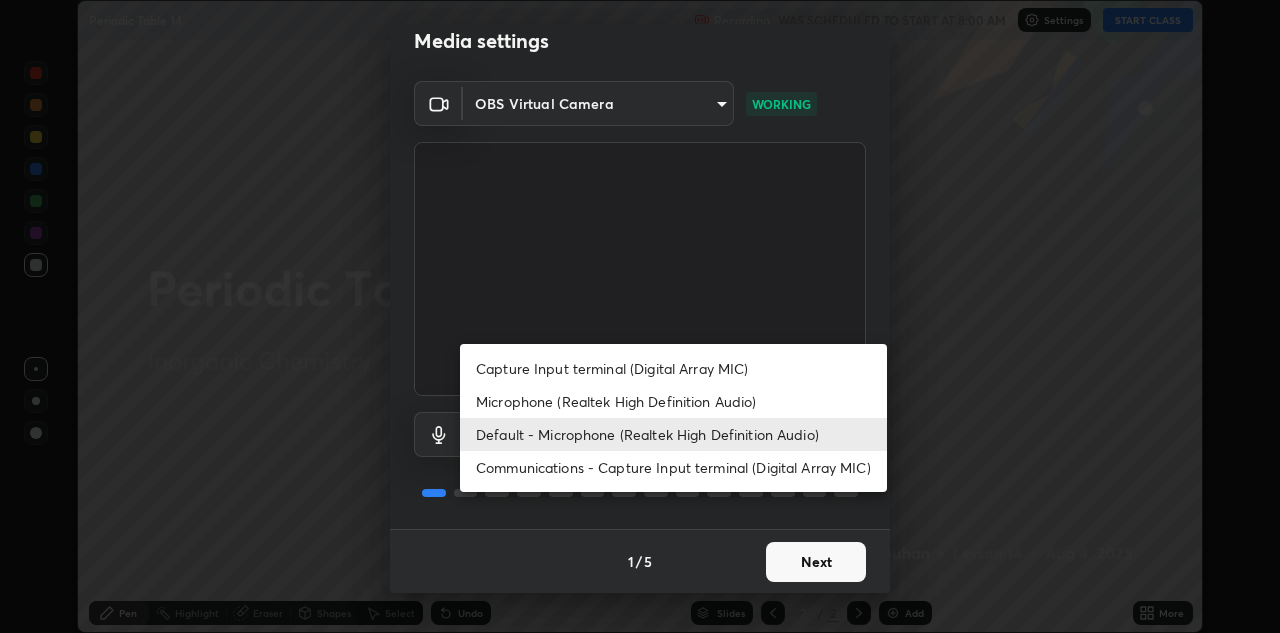 click on "Microphone (Realtek High Definition Audio)" at bounding box center (673, 401) 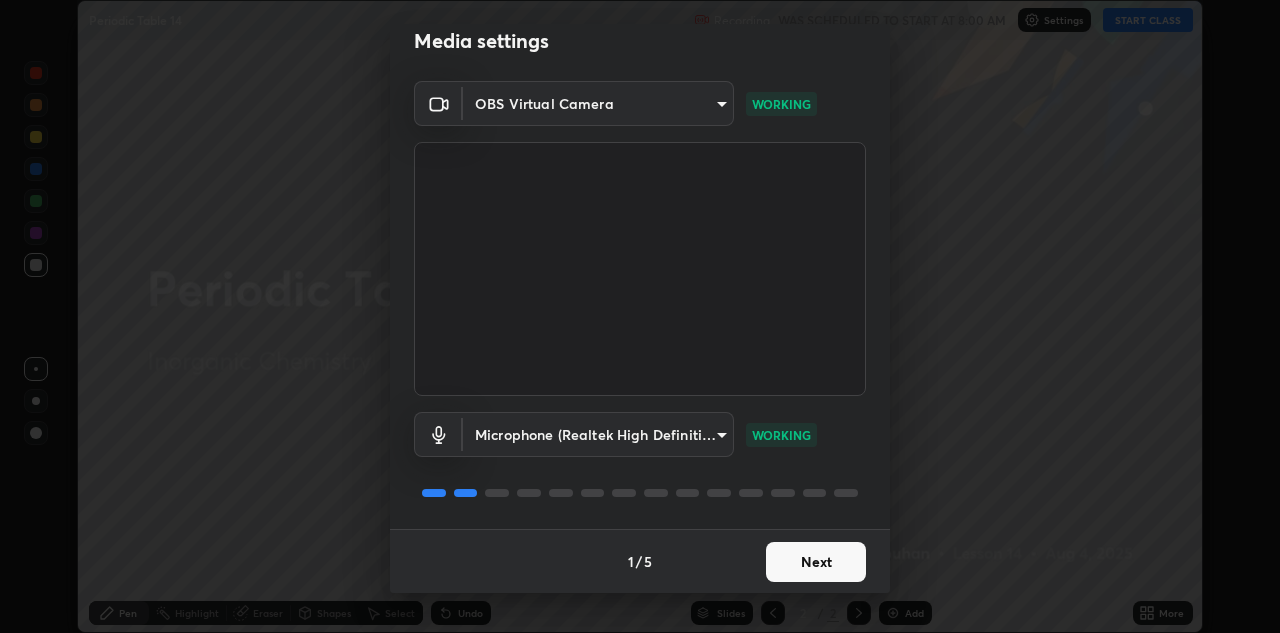 click on "Next" at bounding box center (816, 562) 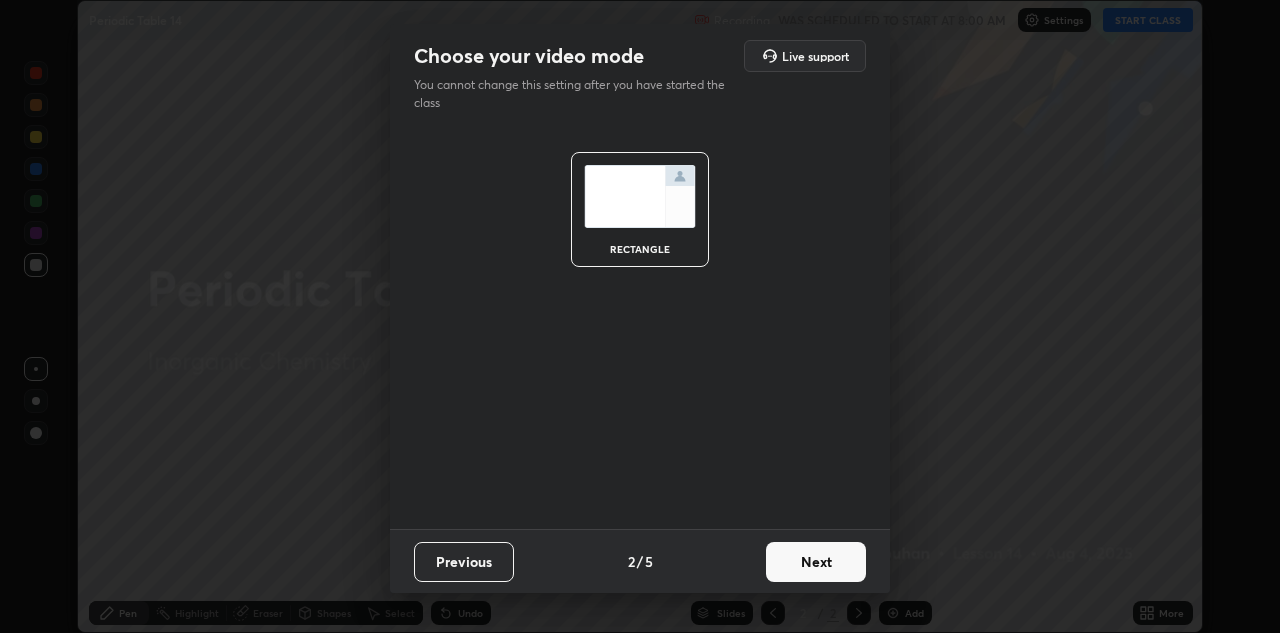 scroll, scrollTop: 0, scrollLeft: 0, axis: both 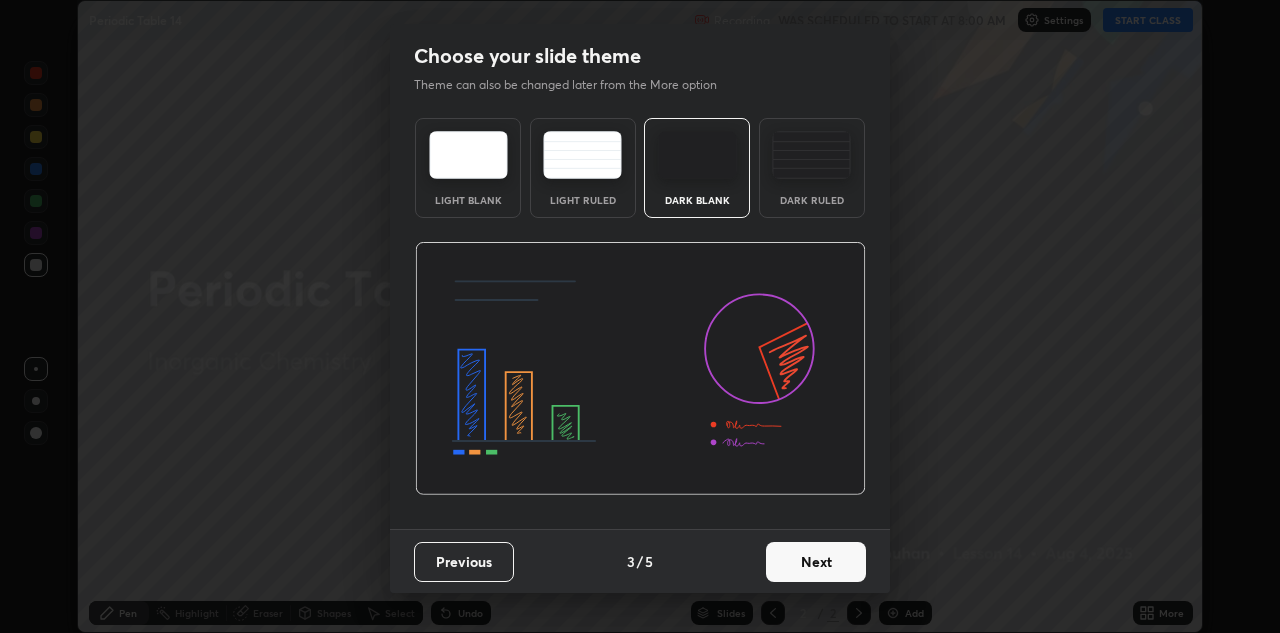 click on "Next" at bounding box center [816, 562] 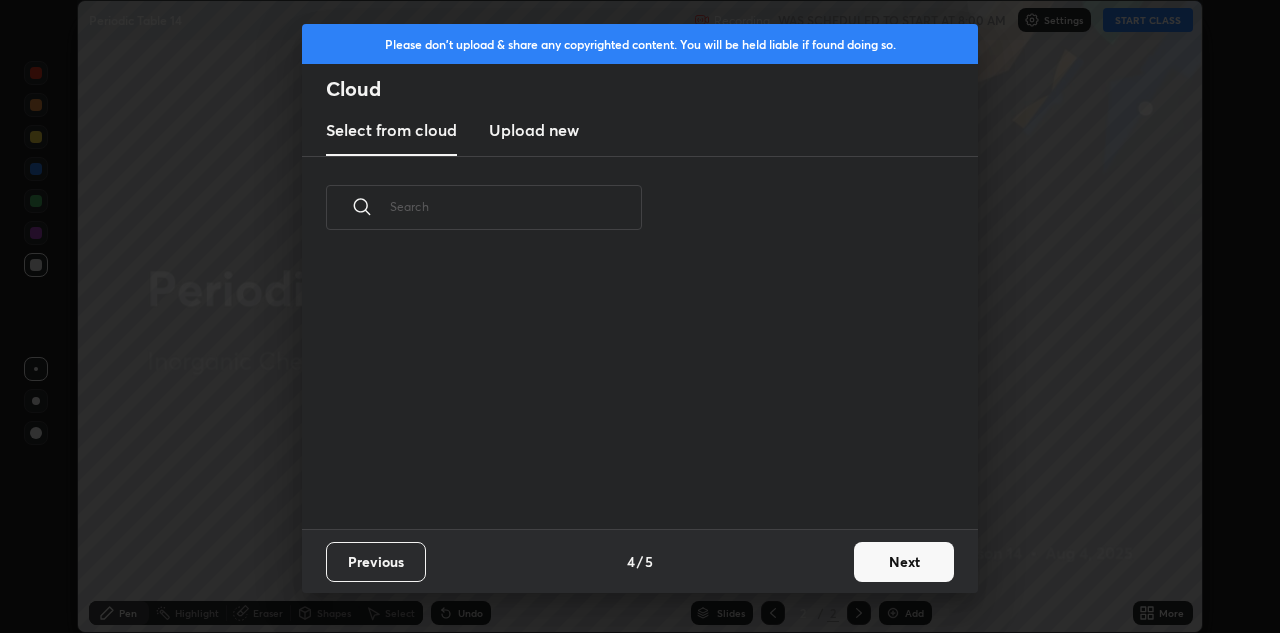 scroll, scrollTop: 7, scrollLeft: 11, axis: both 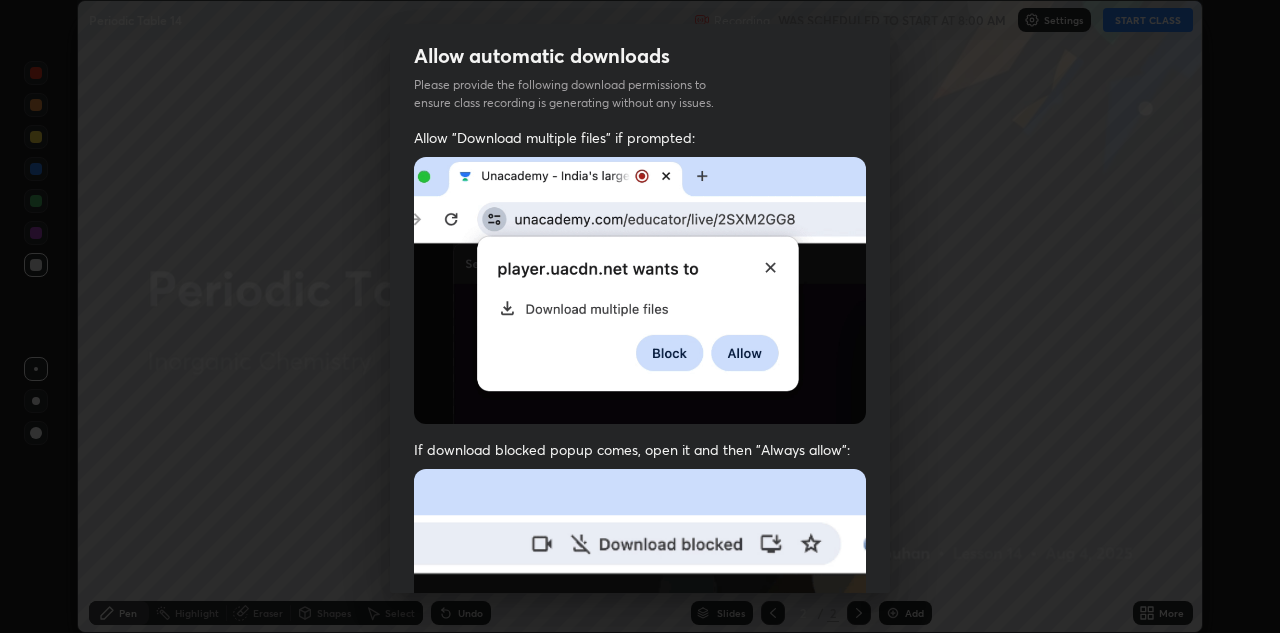 click at bounding box center (640, 687) 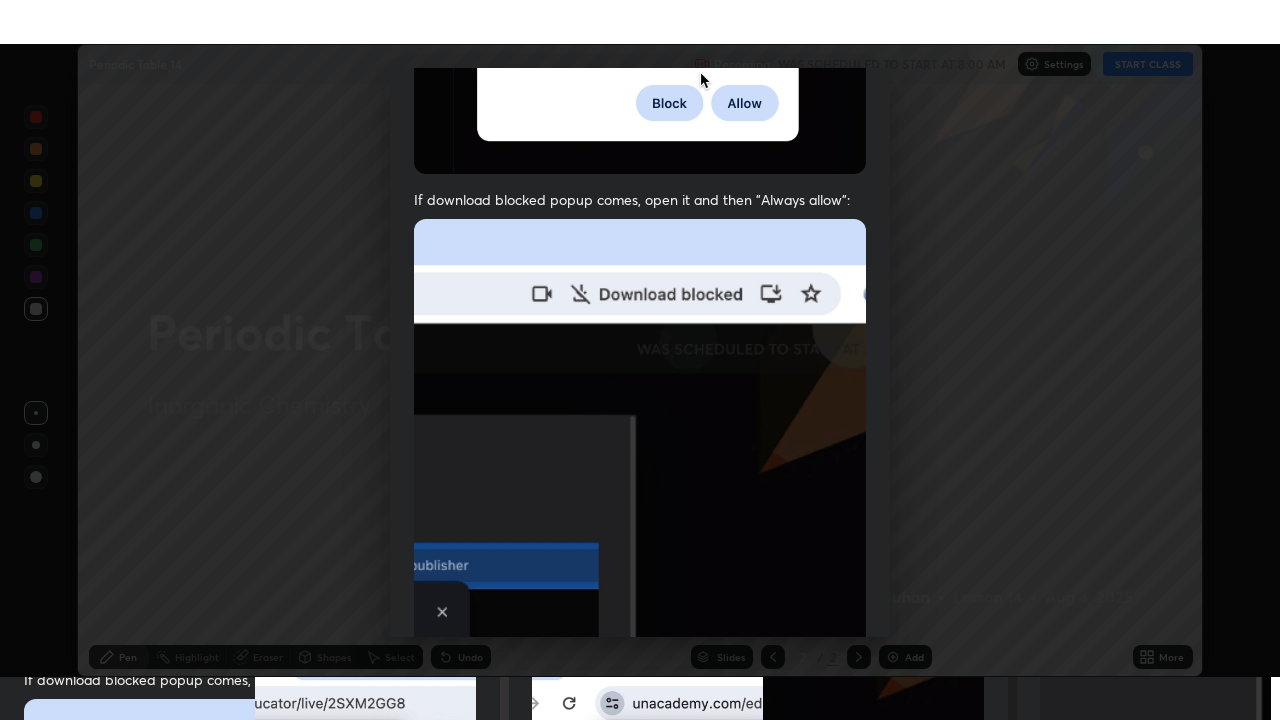 scroll, scrollTop: 431, scrollLeft: 0, axis: vertical 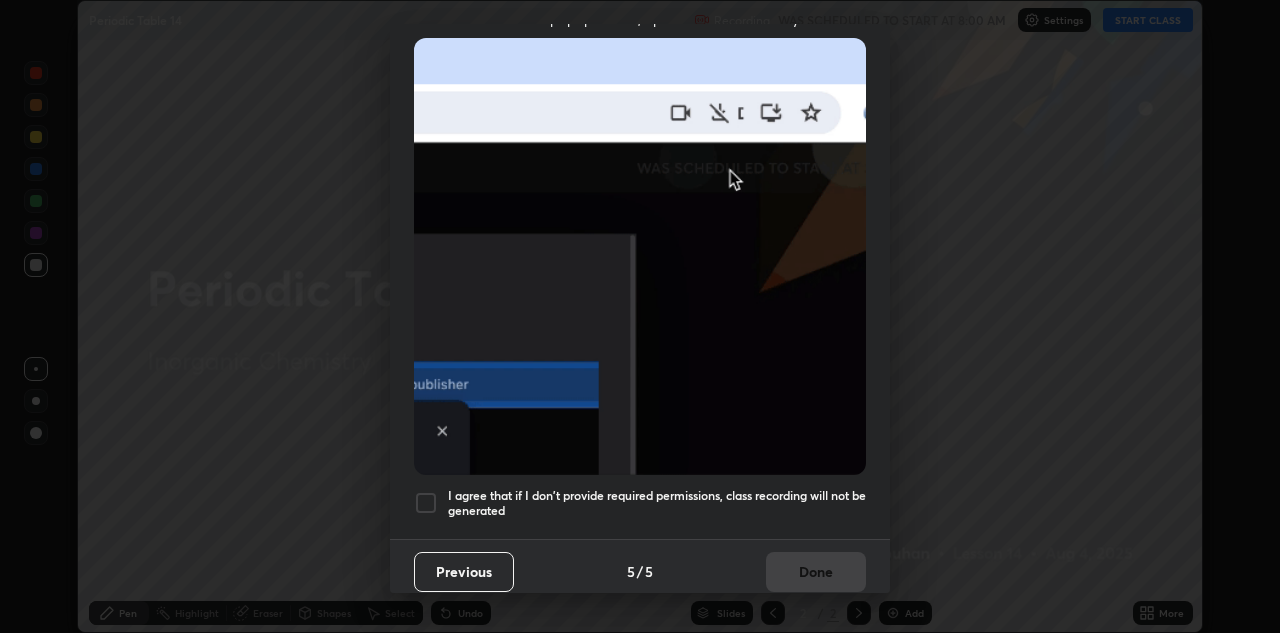click at bounding box center [426, 503] 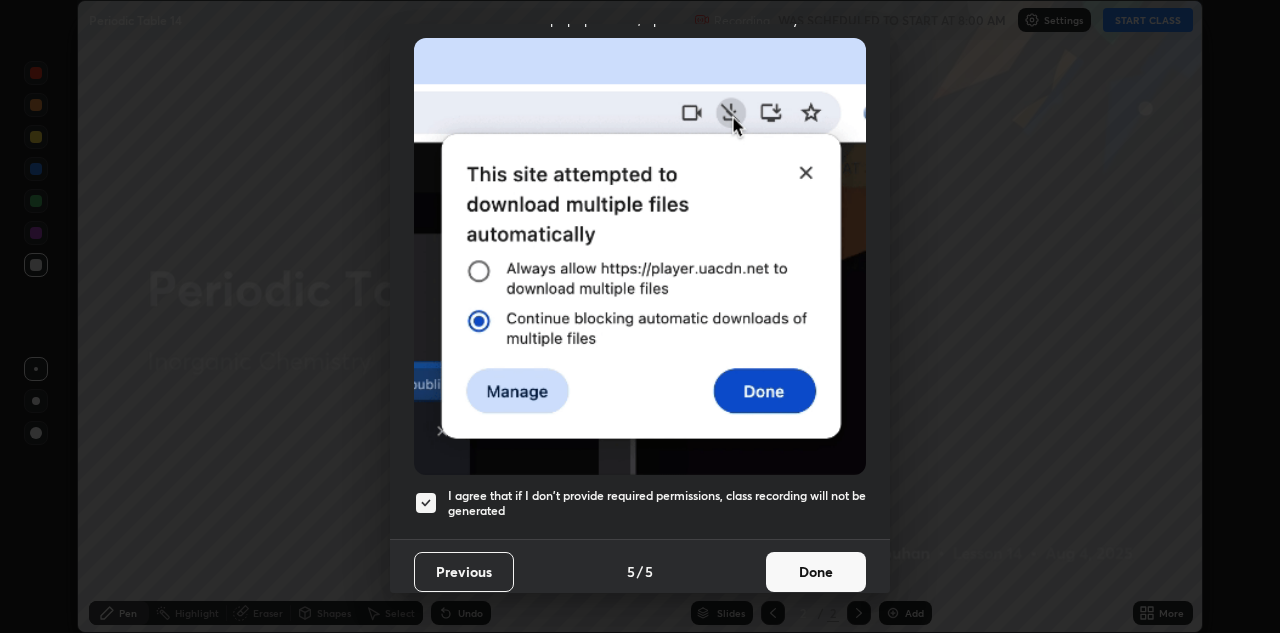 click on "Done" at bounding box center [816, 572] 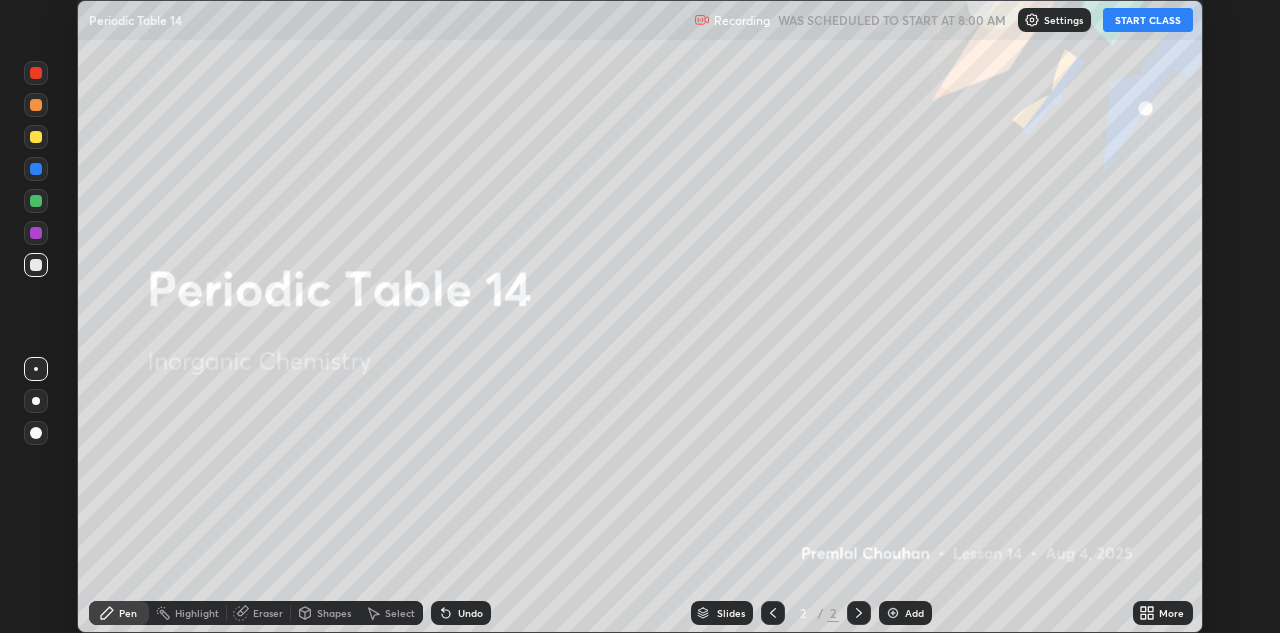 click on "START CLASS" at bounding box center (1148, 20) 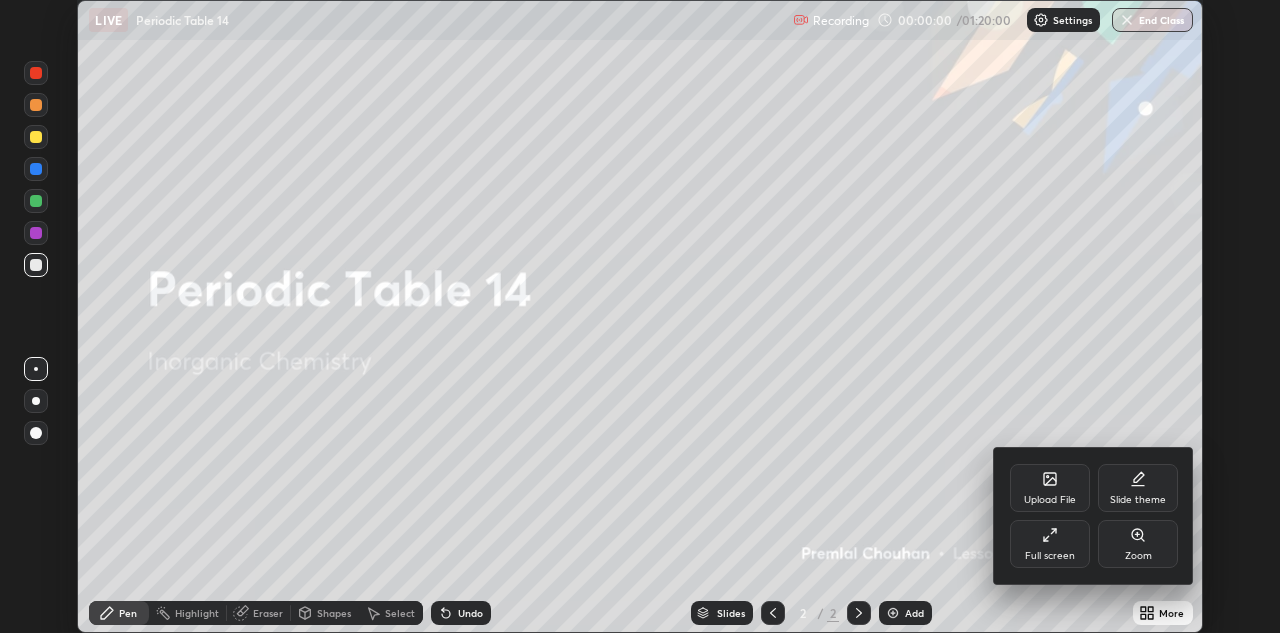 click on "Full screen" at bounding box center (1050, 544) 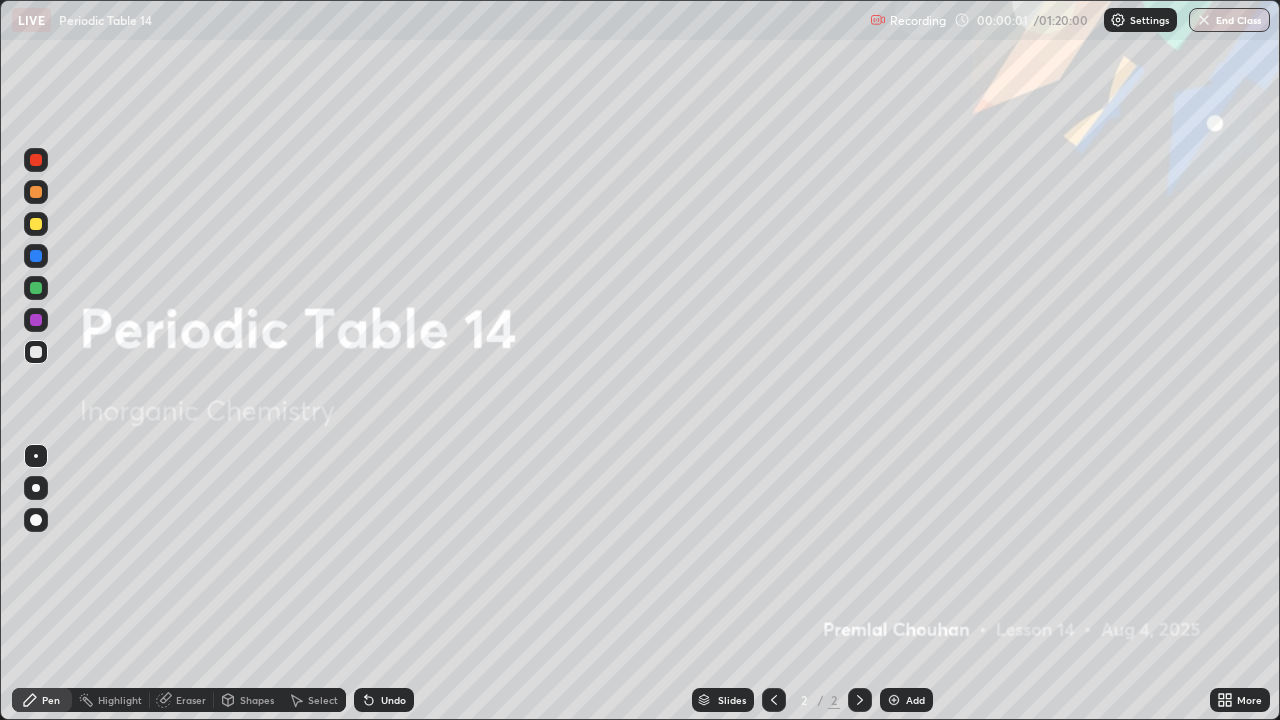 scroll, scrollTop: 99280, scrollLeft: 98720, axis: both 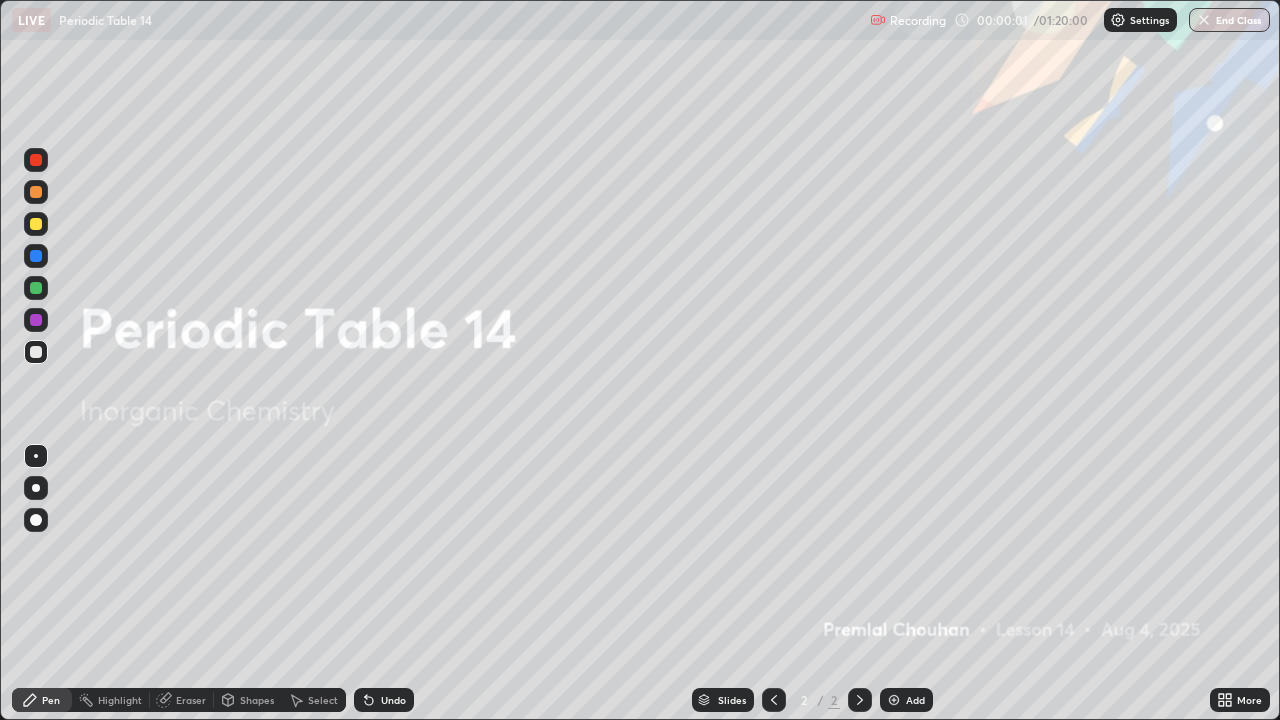 click at bounding box center (894, 700) 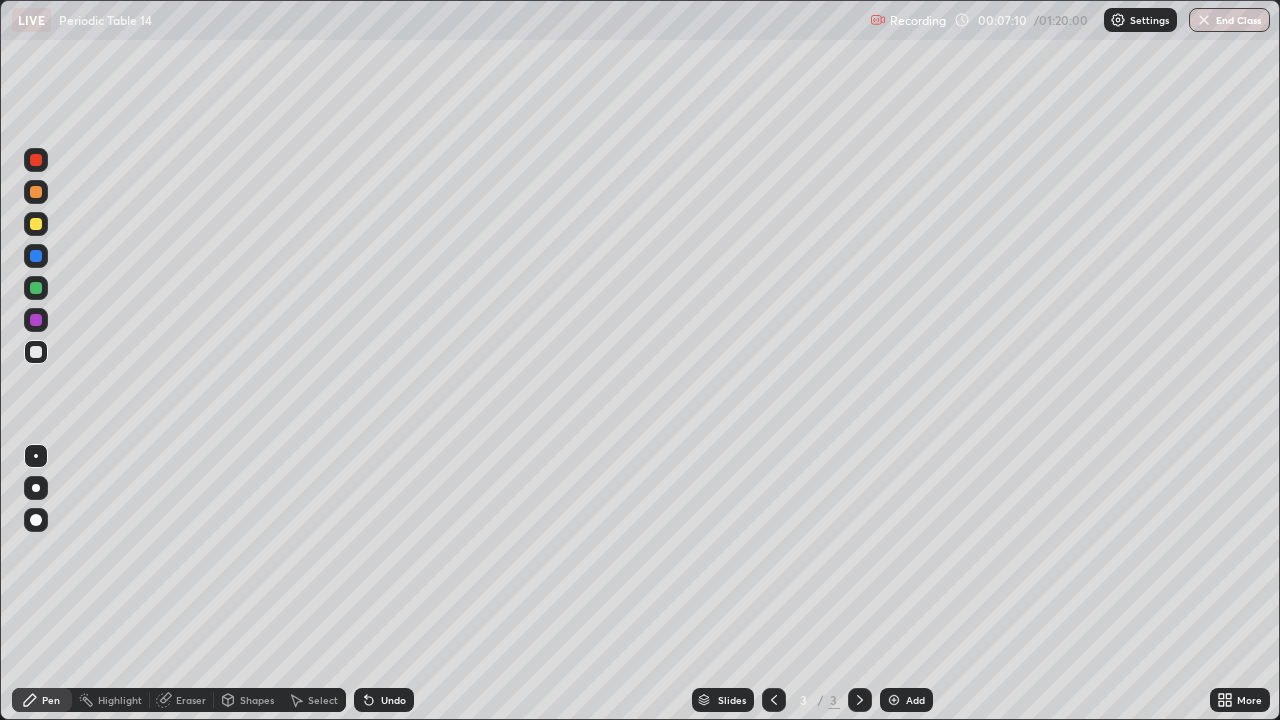 click at bounding box center [894, 700] 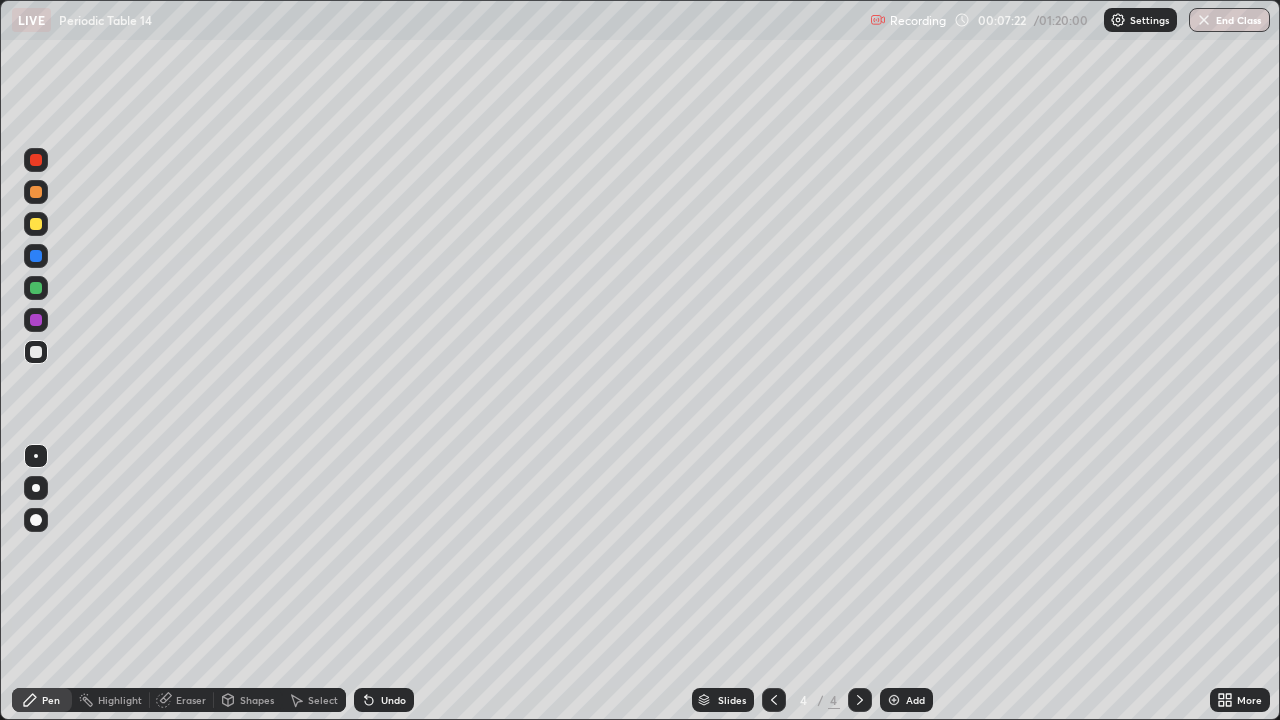 click at bounding box center (36, 192) 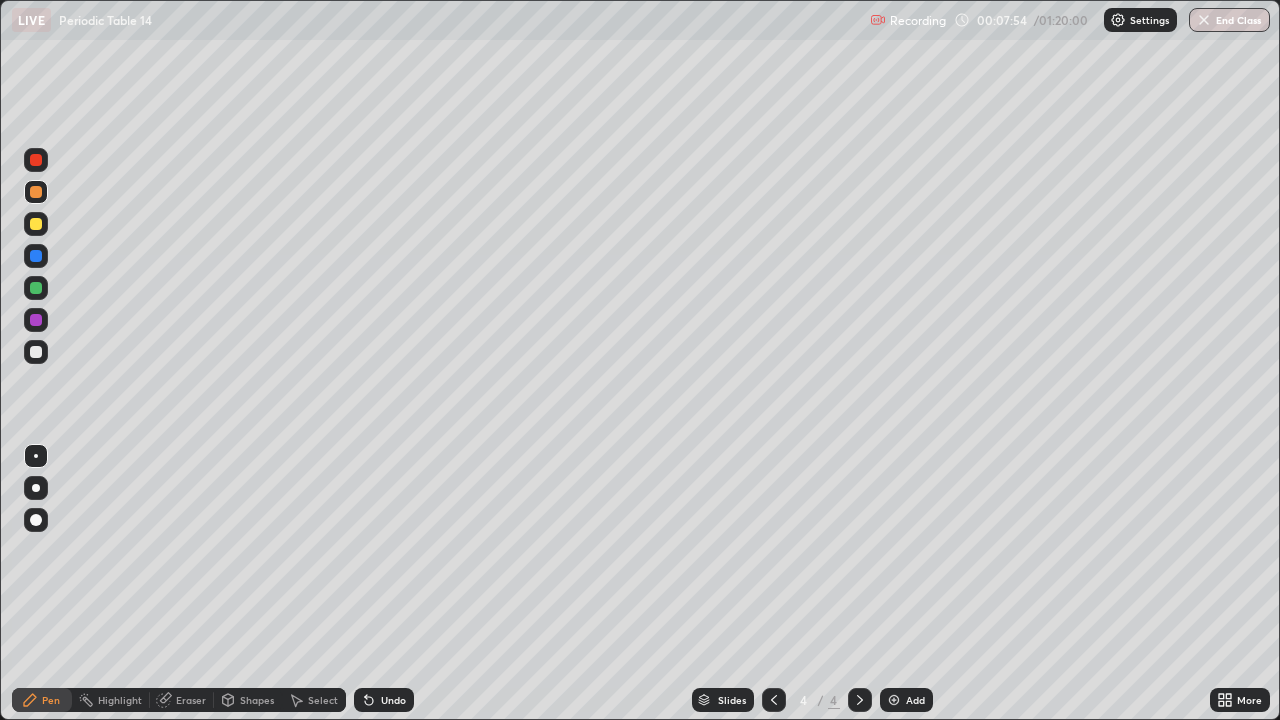 click at bounding box center [36, 224] 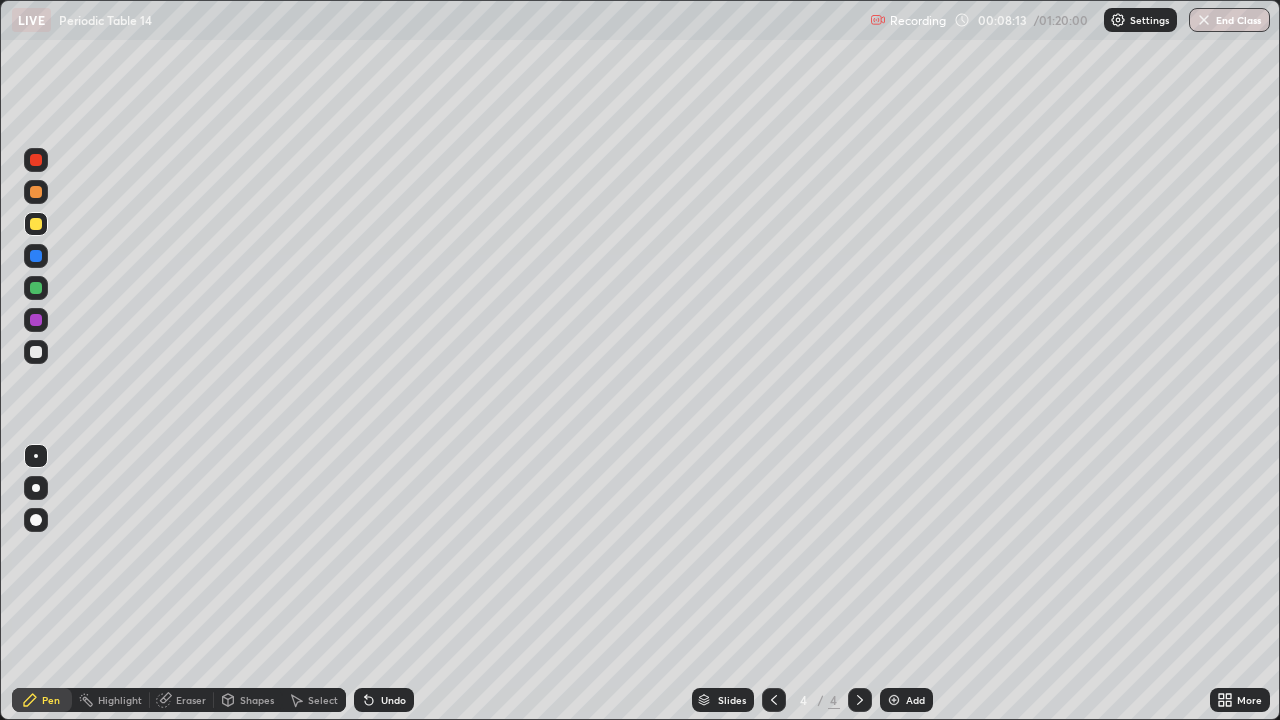 click at bounding box center (36, 192) 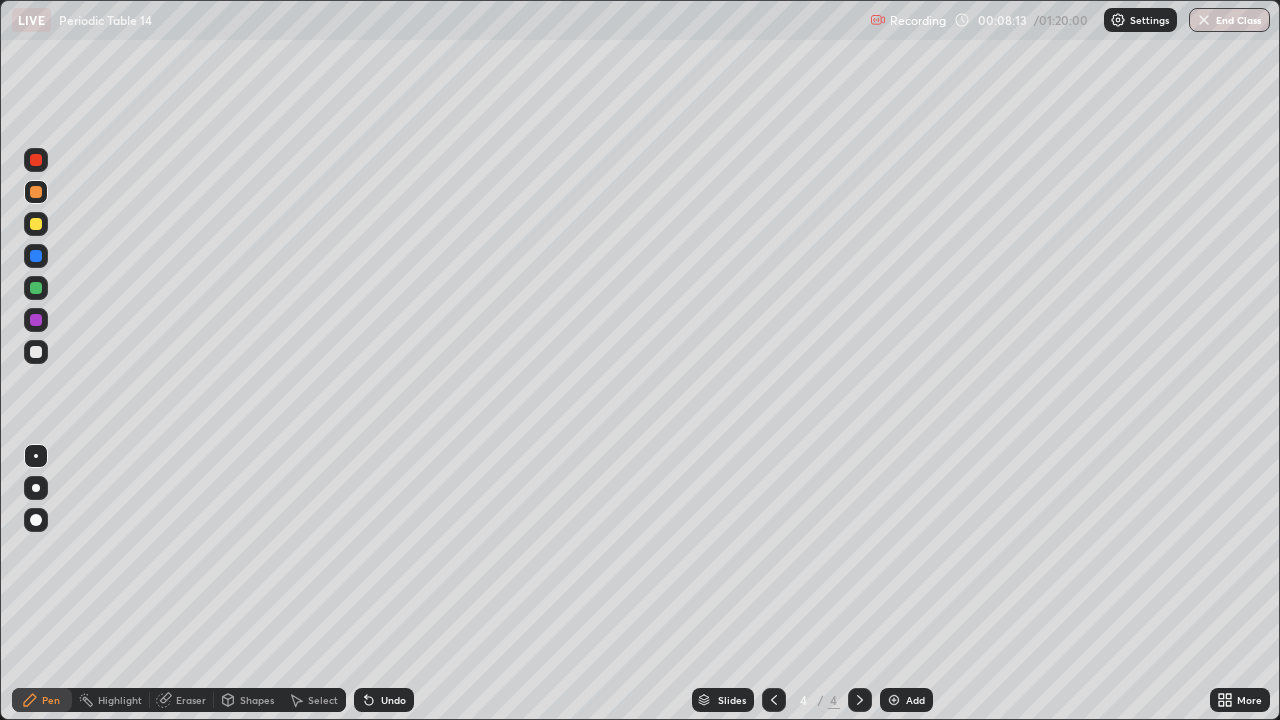 click at bounding box center (36, 192) 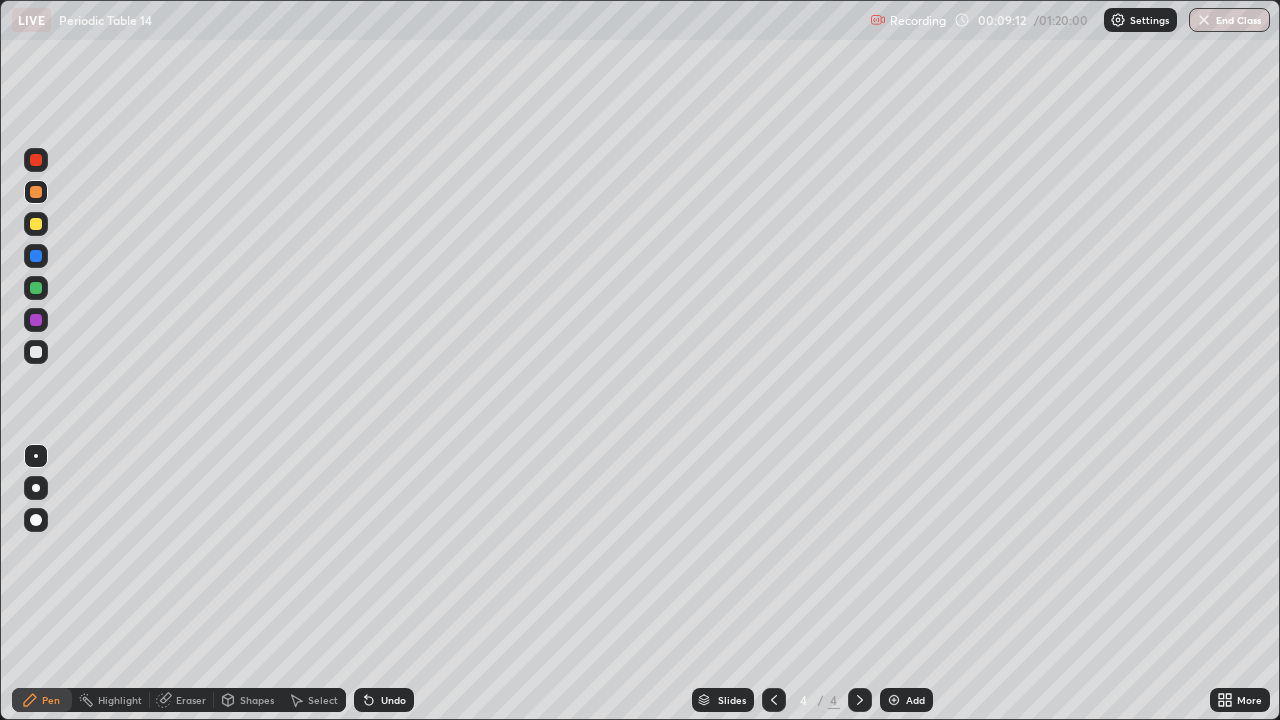 click at bounding box center [36, 224] 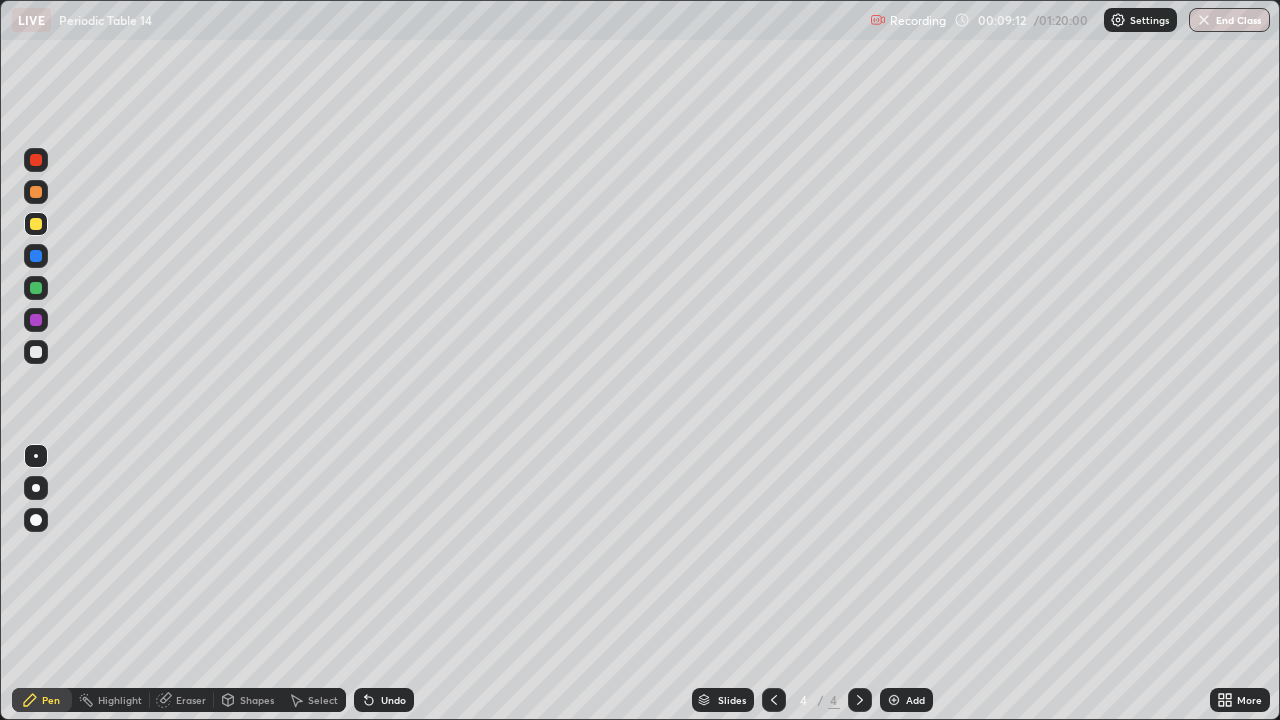 click at bounding box center (36, 224) 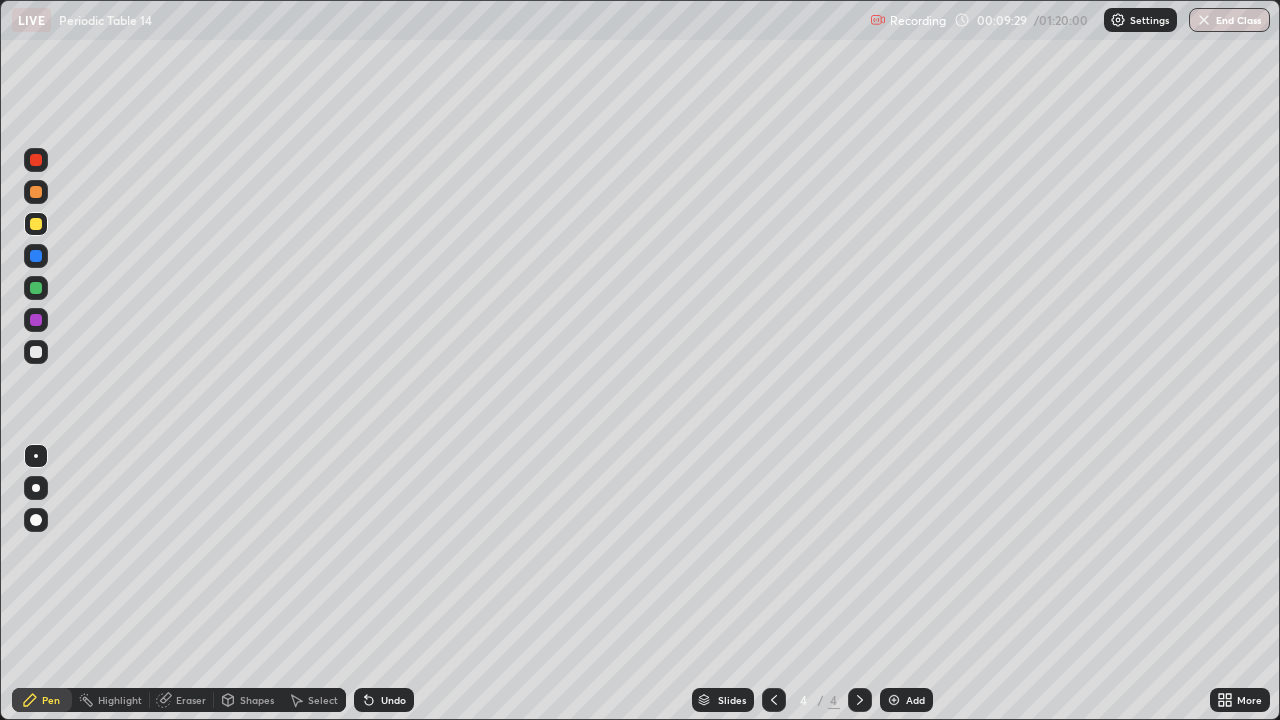 click on "Eraser" at bounding box center (191, 700) 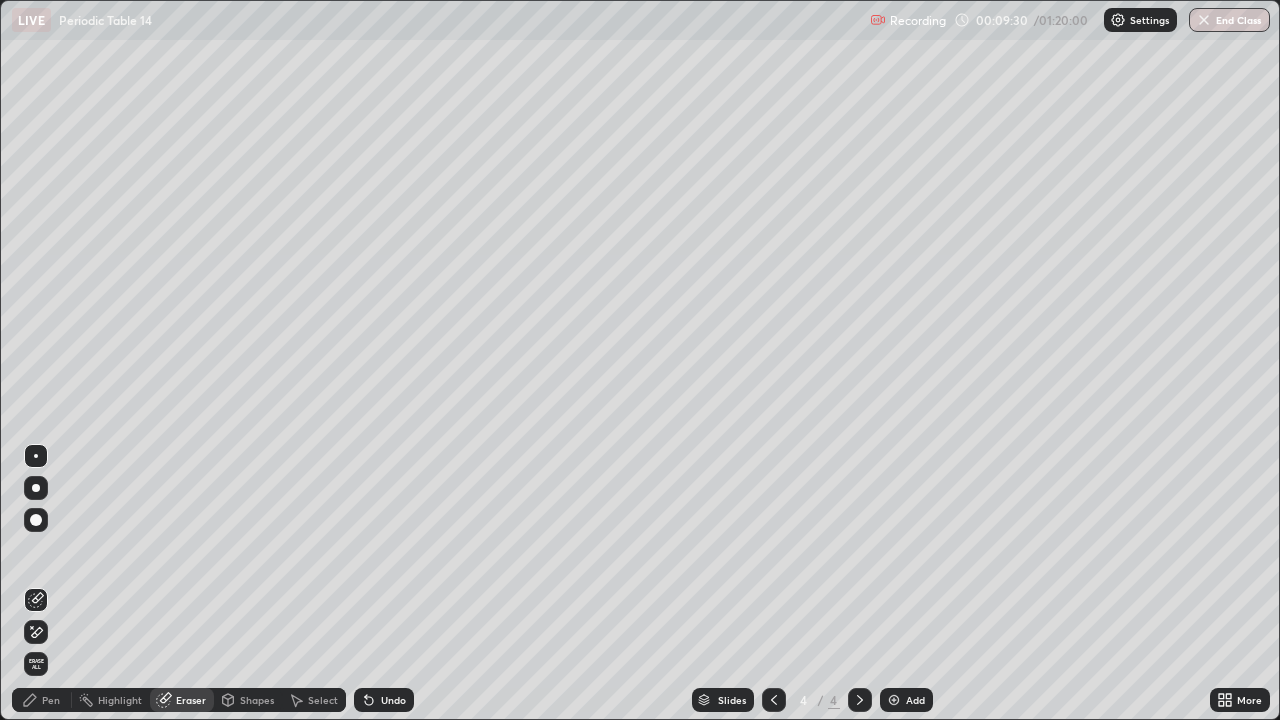 click on "Pen" at bounding box center (51, 700) 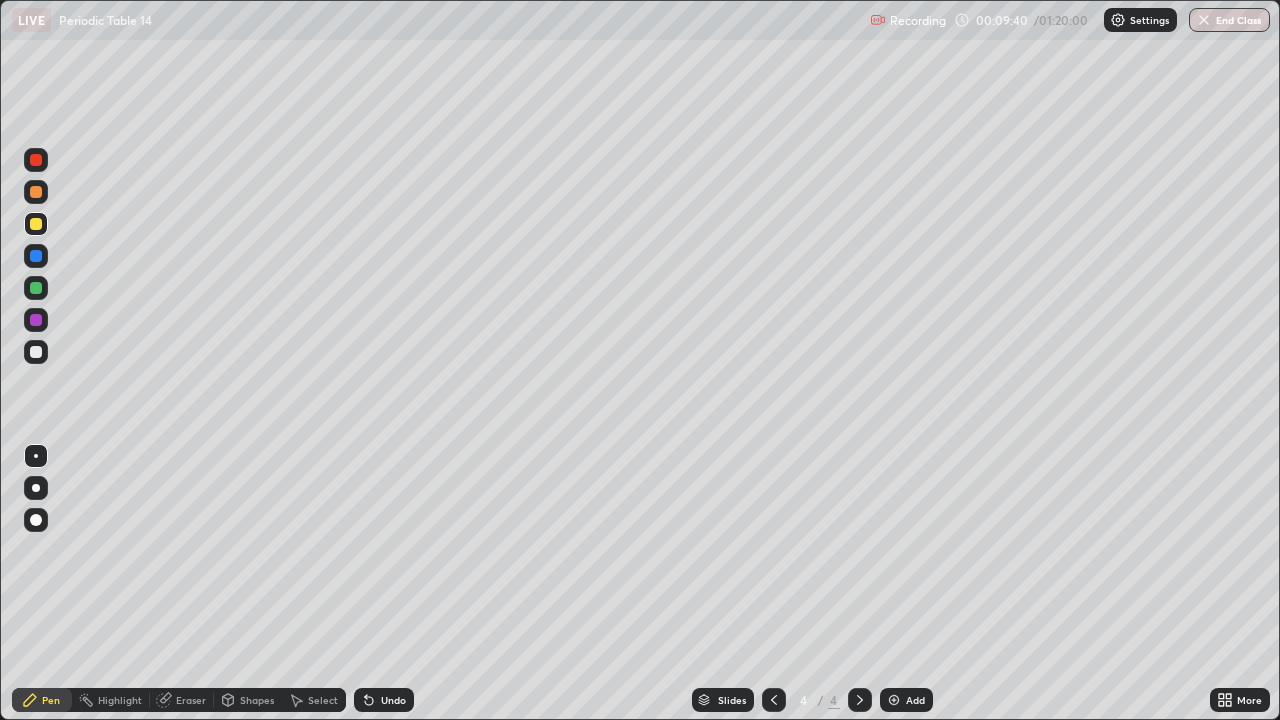 click at bounding box center [36, 192] 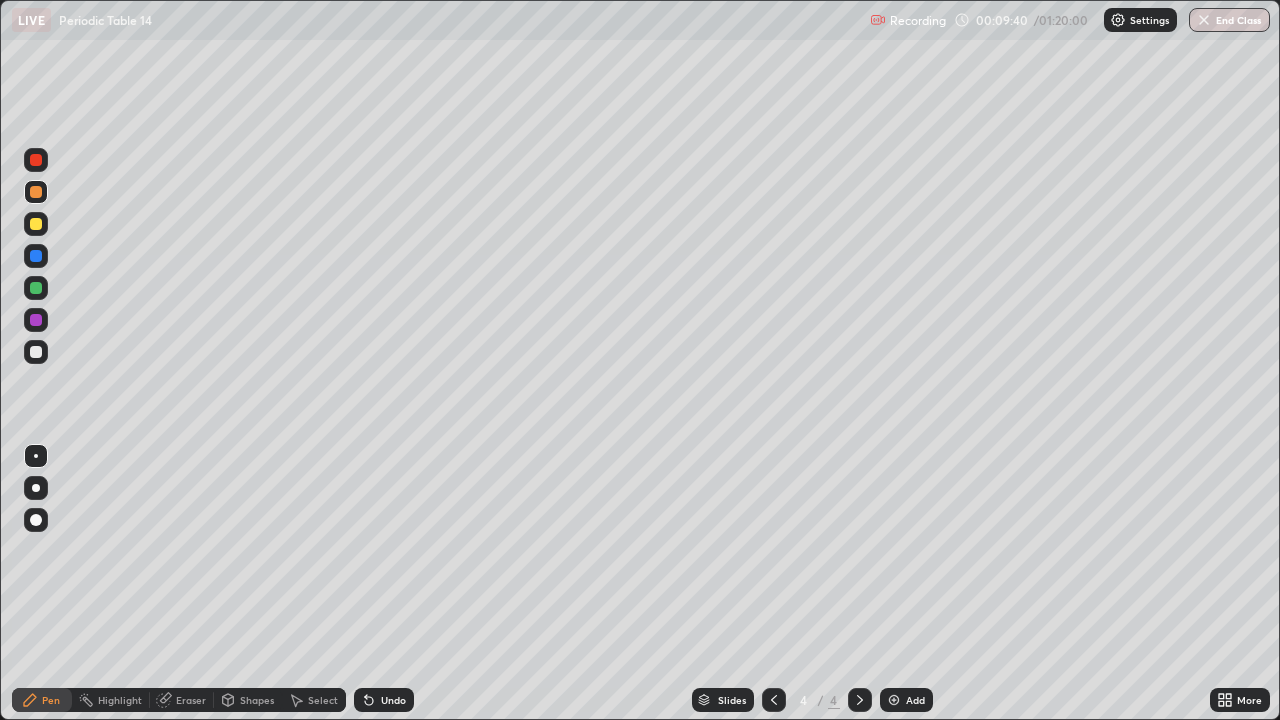 click at bounding box center (36, 192) 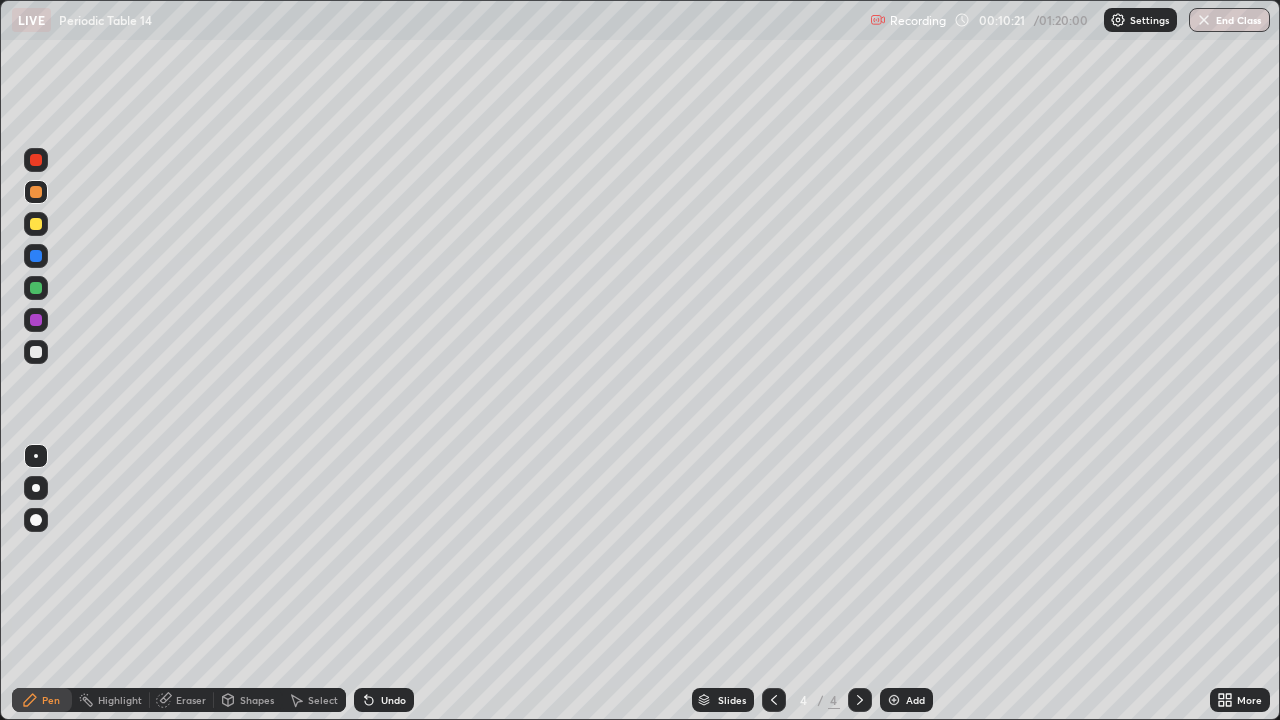 click at bounding box center (36, 224) 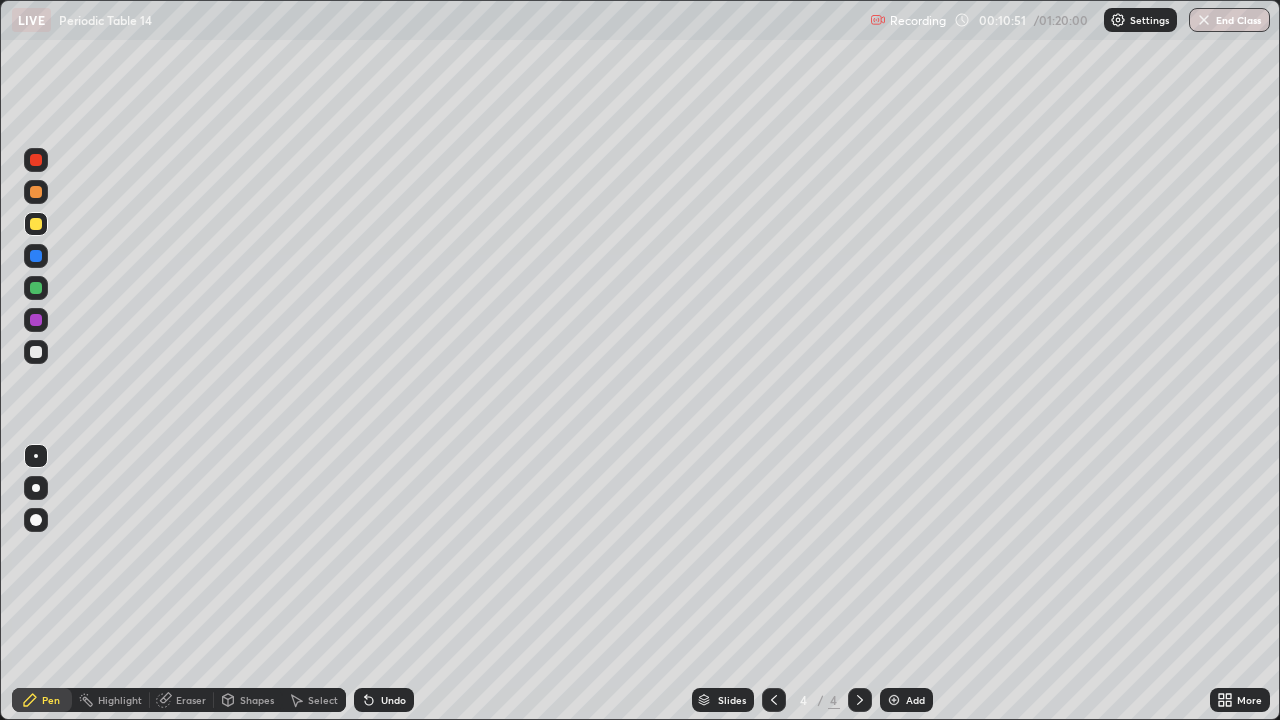 click on "Eraser" at bounding box center [191, 700] 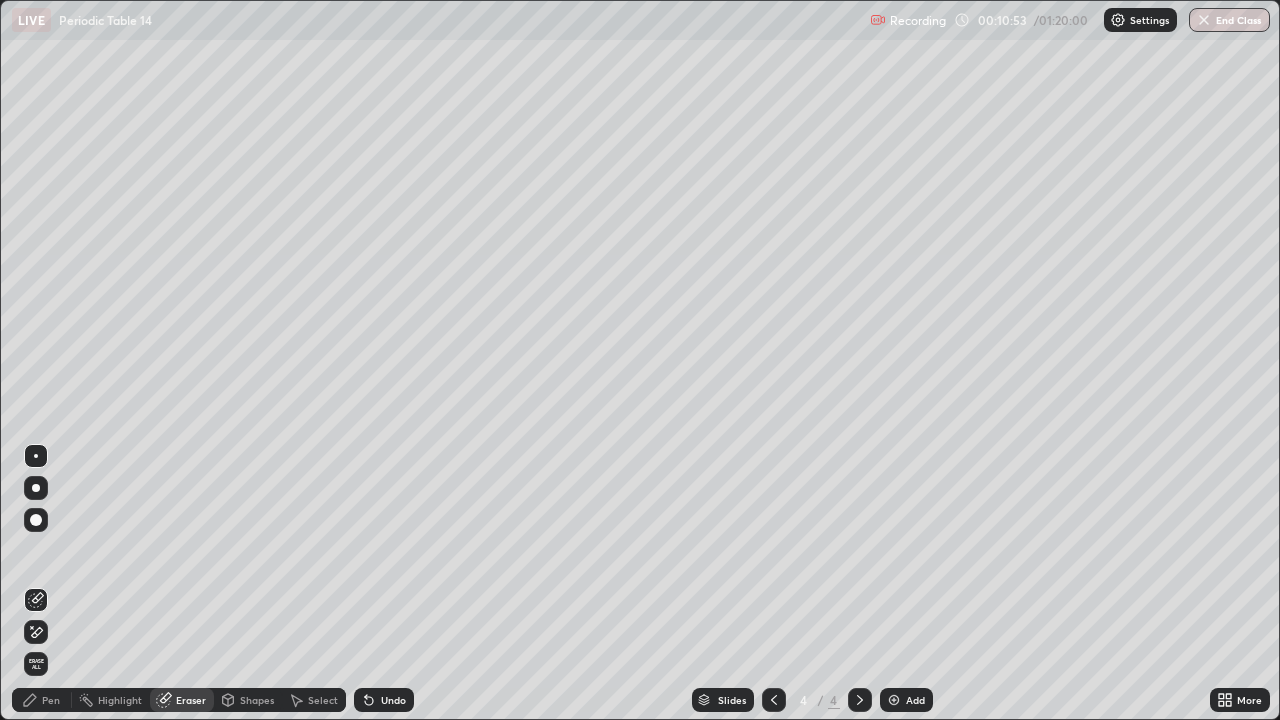 click on "Pen" at bounding box center [51, 700] 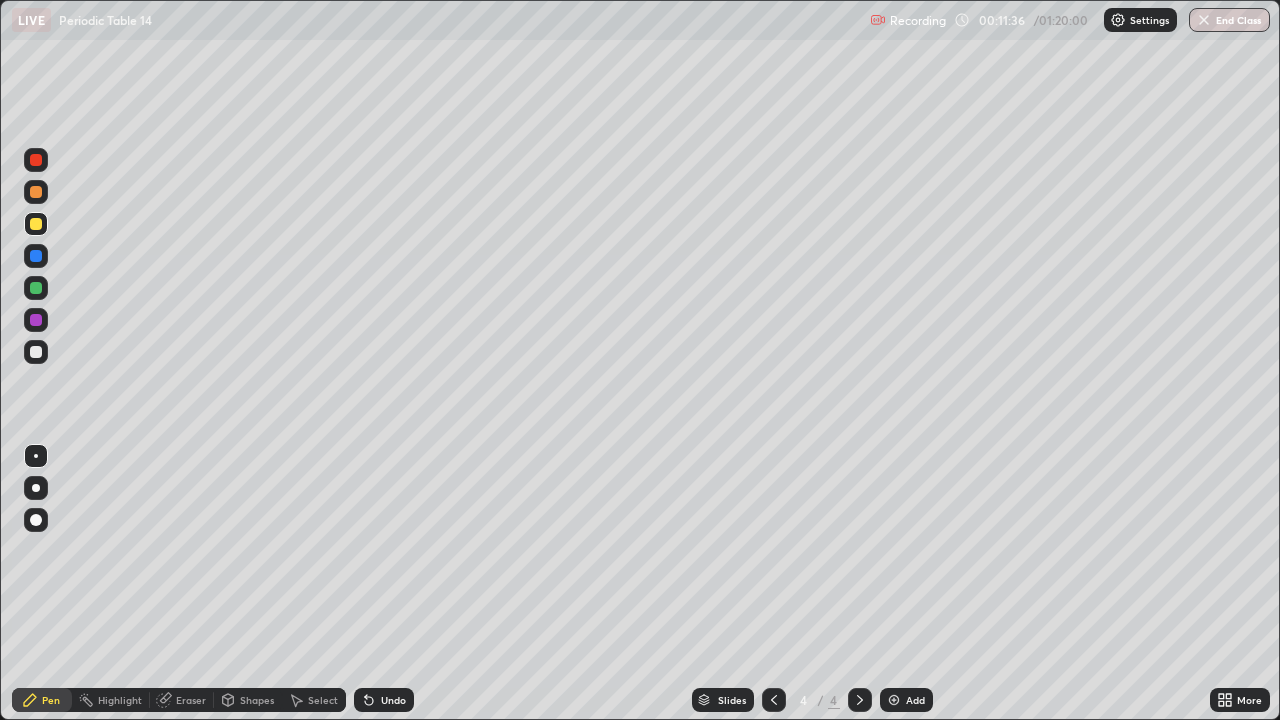 click on "Eraser" at bounding box center [191, 700] 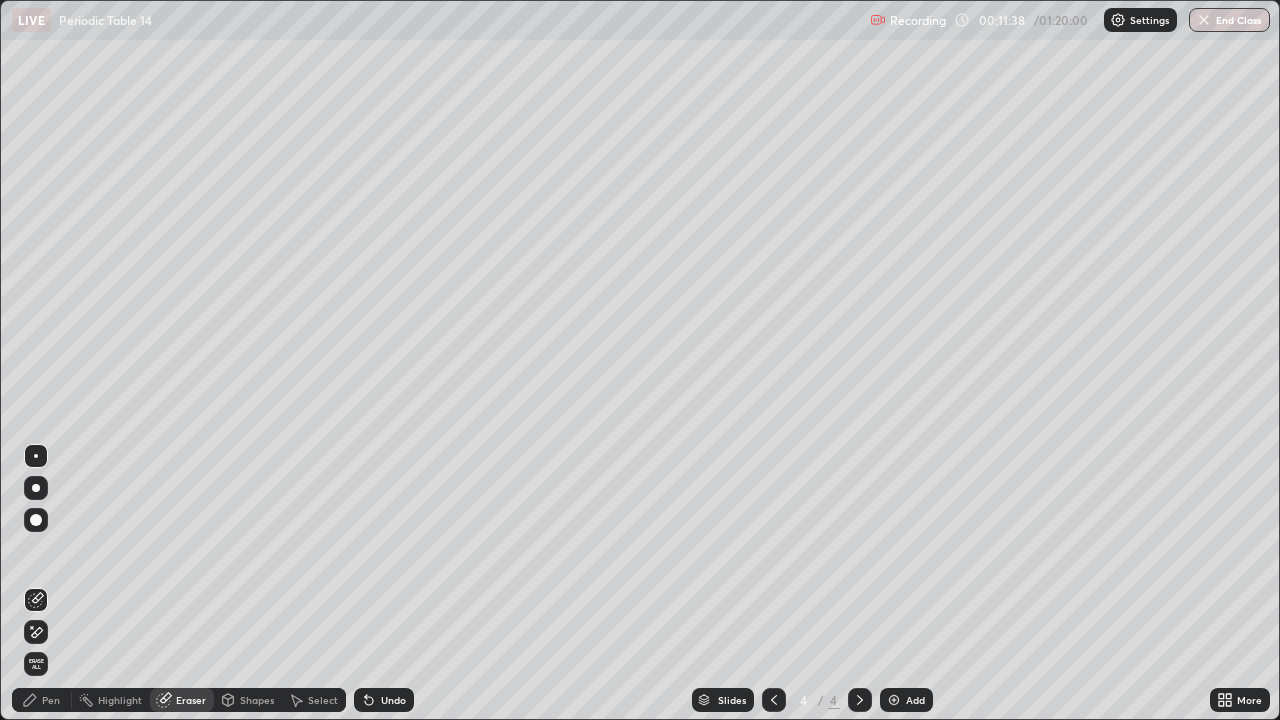 click on "Pen" at bounding box center (51, 700) 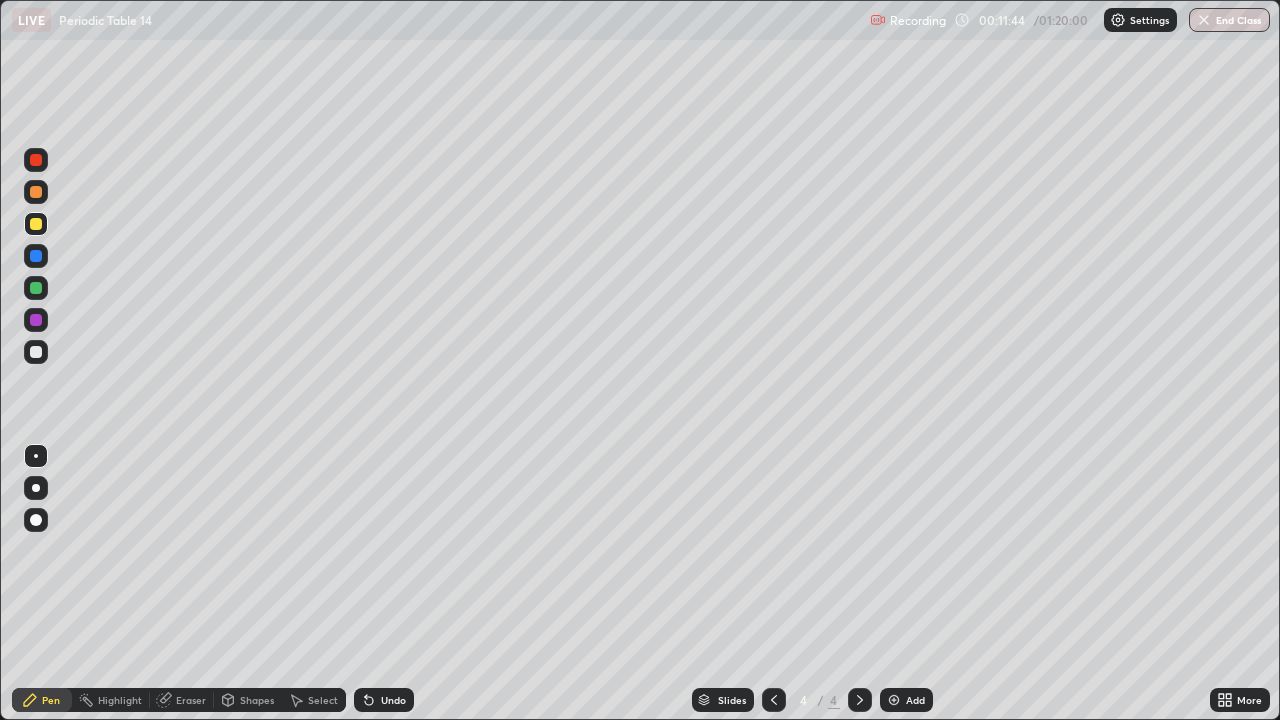 click on "Eraser" at bounding box center [191, 700] 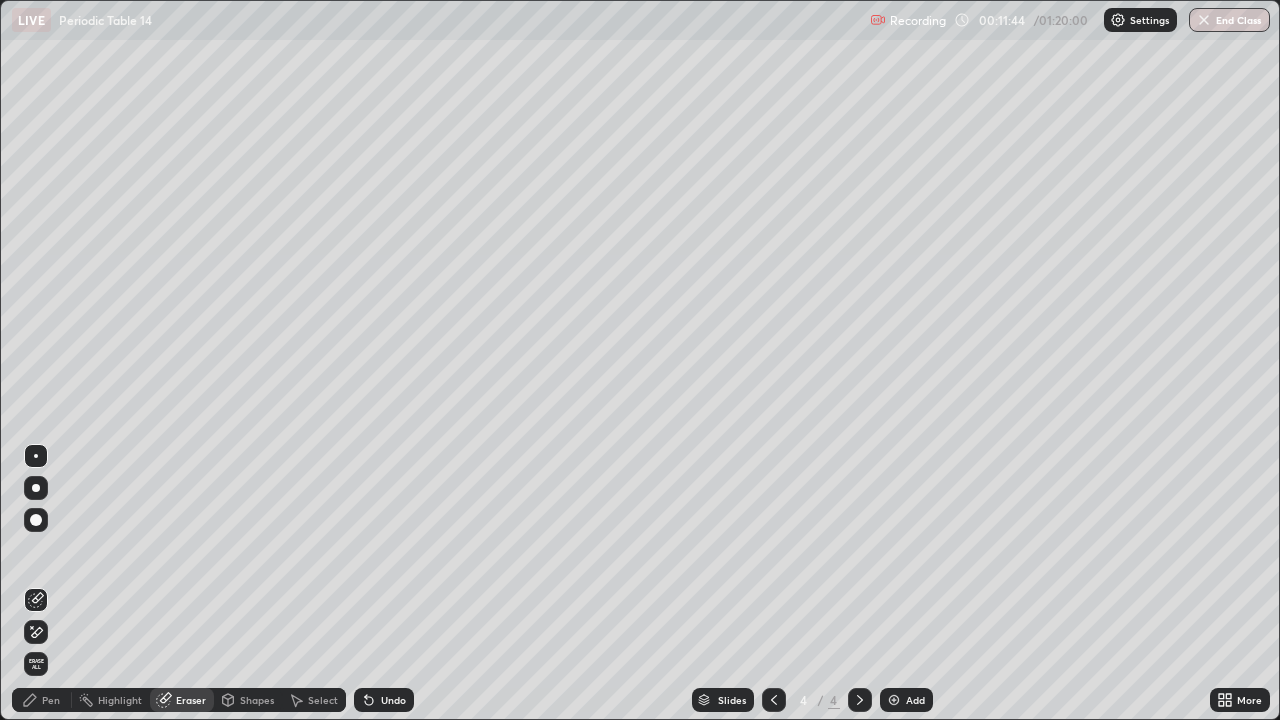 click on "Eraser" at bounding box center (191, 700) 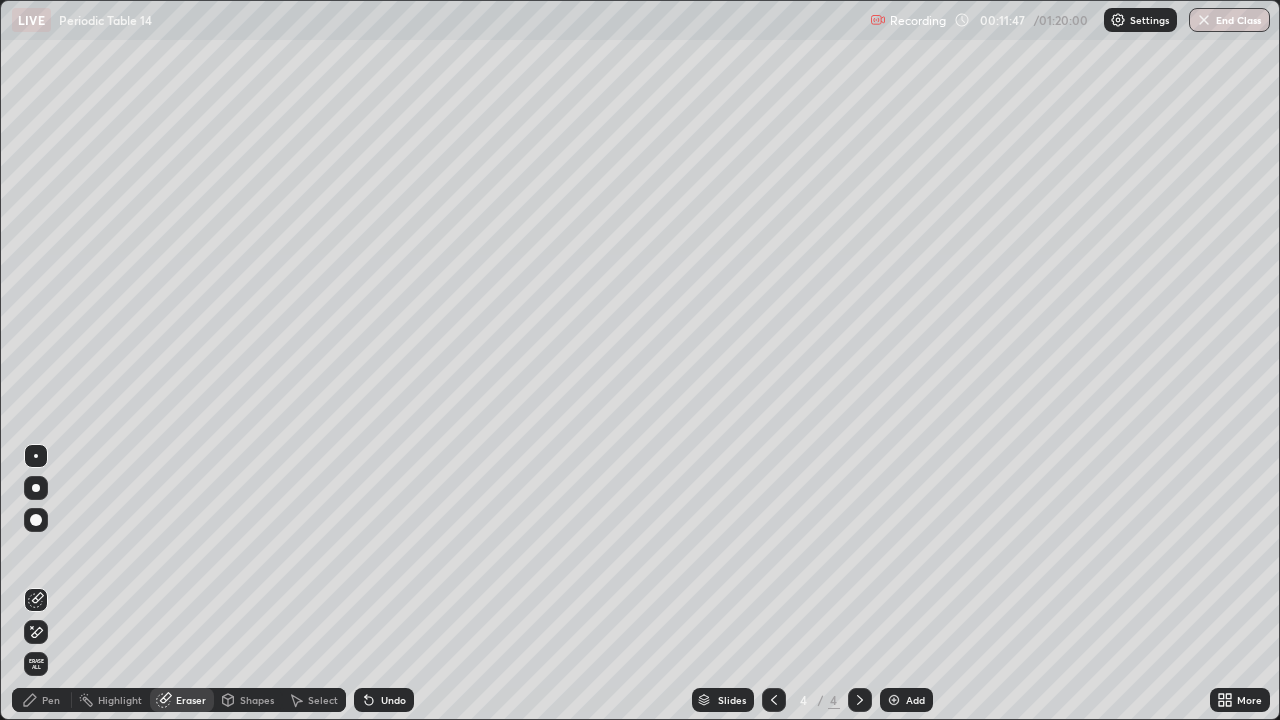 click on "Pen" at bounding box center [51, 700] 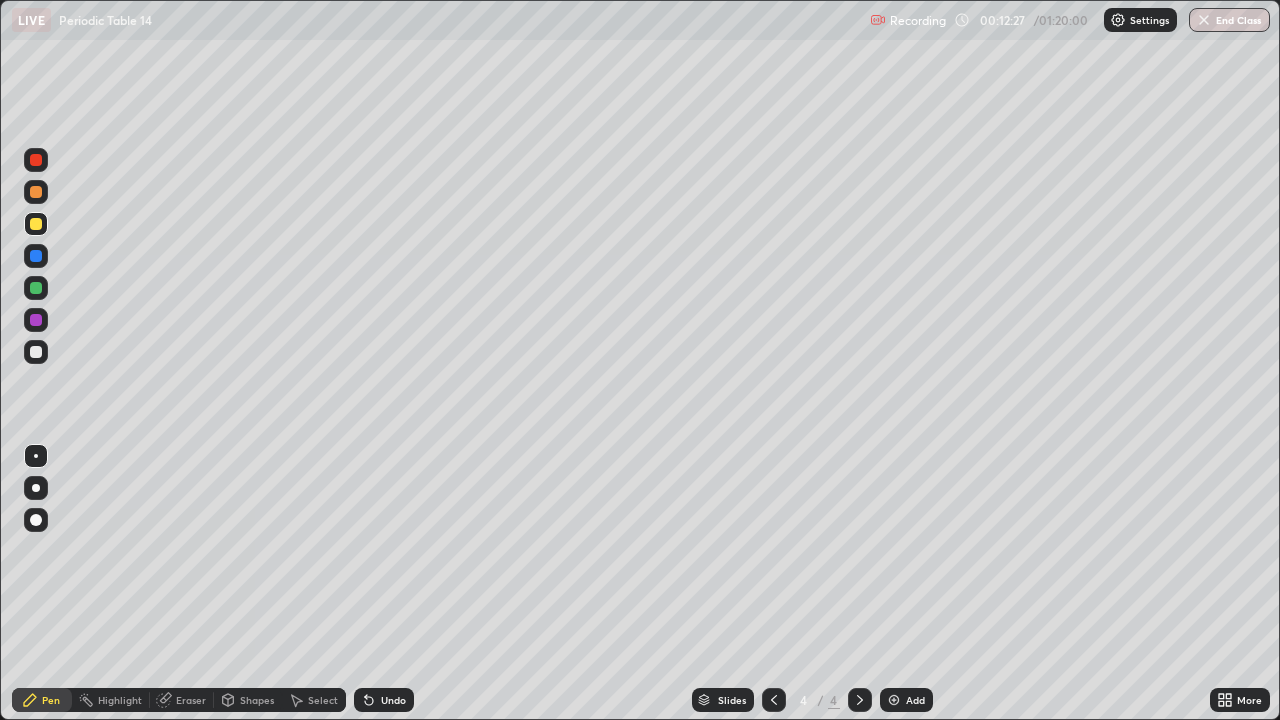 click at bounding box center (36, 192) 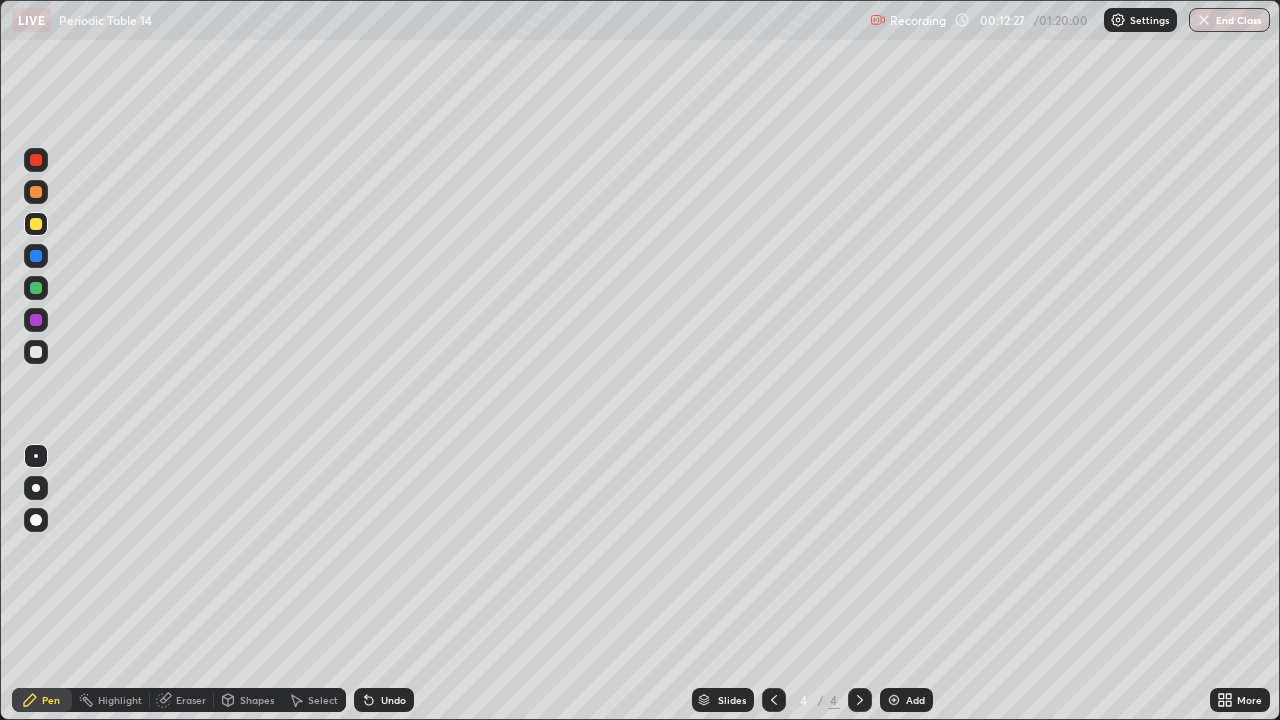 click at bounding box center [36, 192] 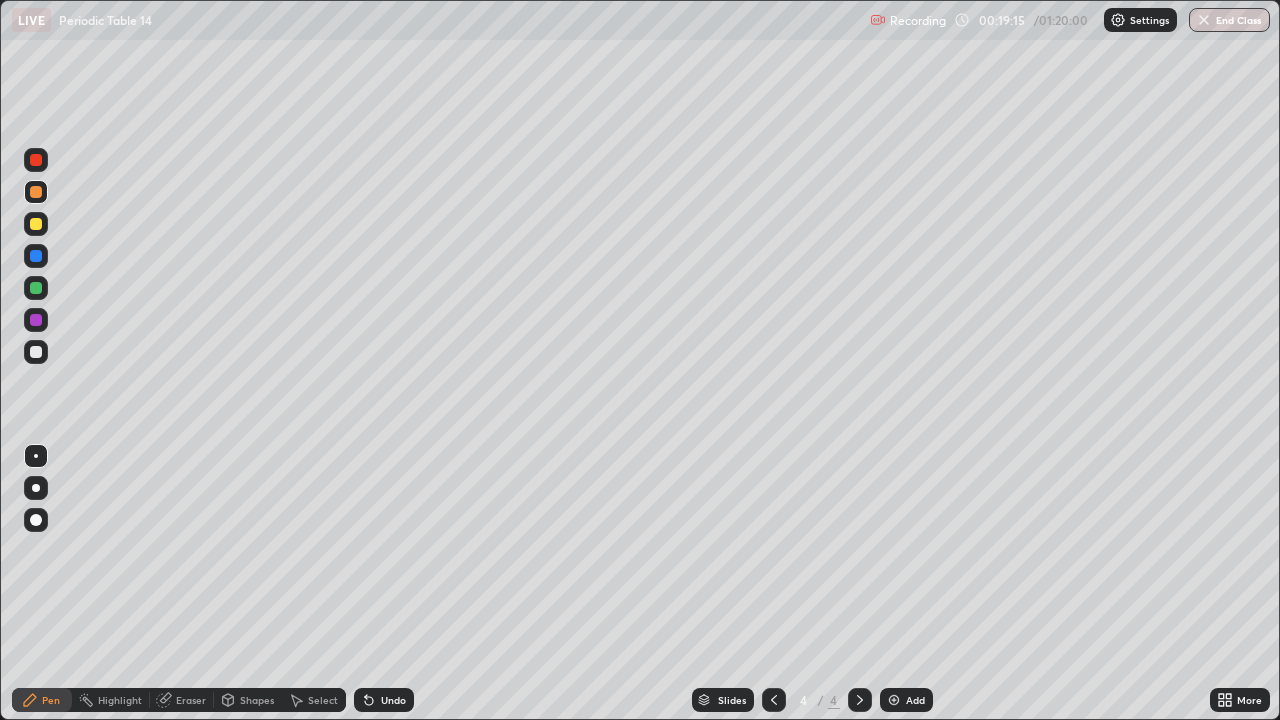 click at bounding box center [894, 700] 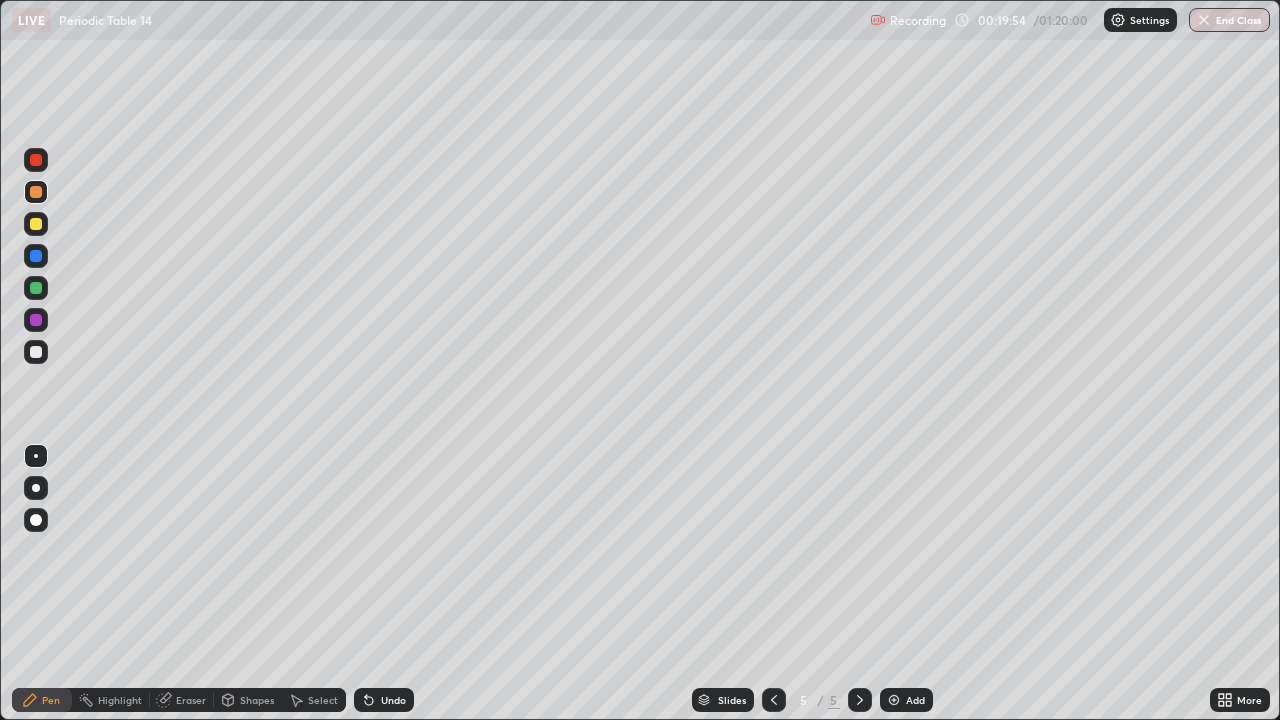 click on "Eraser" at bounding box center (191, 700) 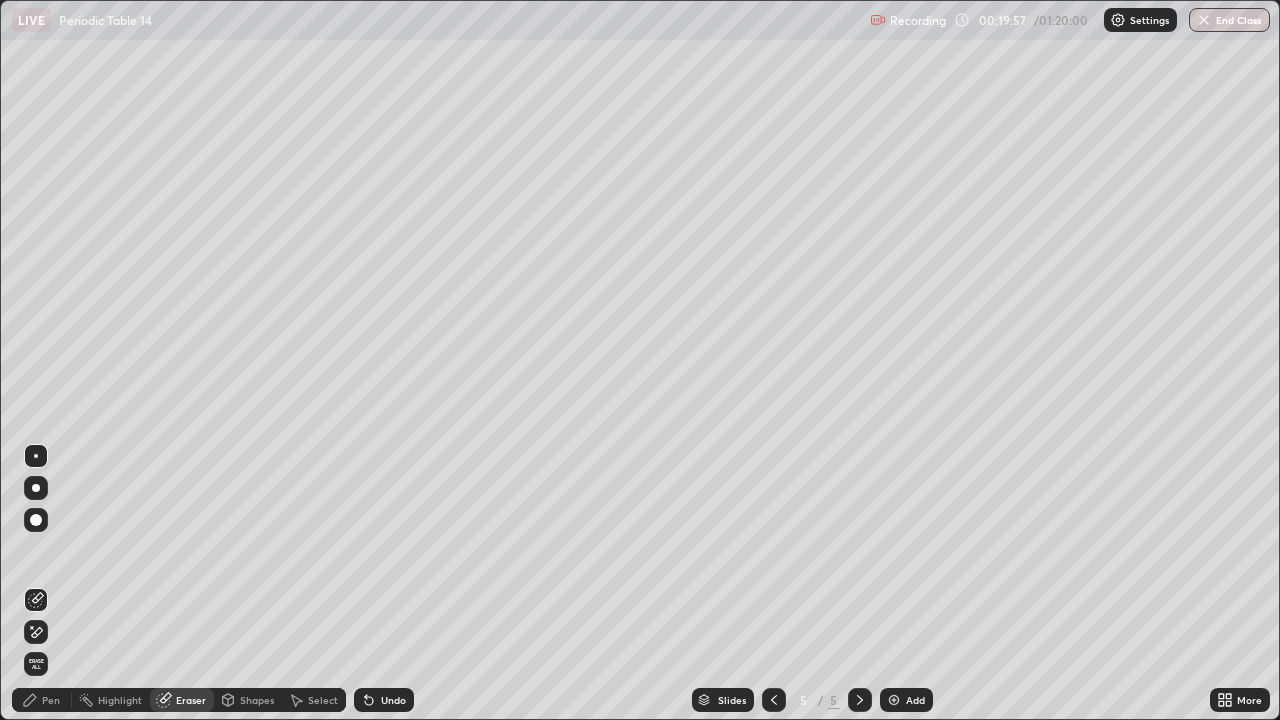 click on "Pen" at bounding box center [51, 700] 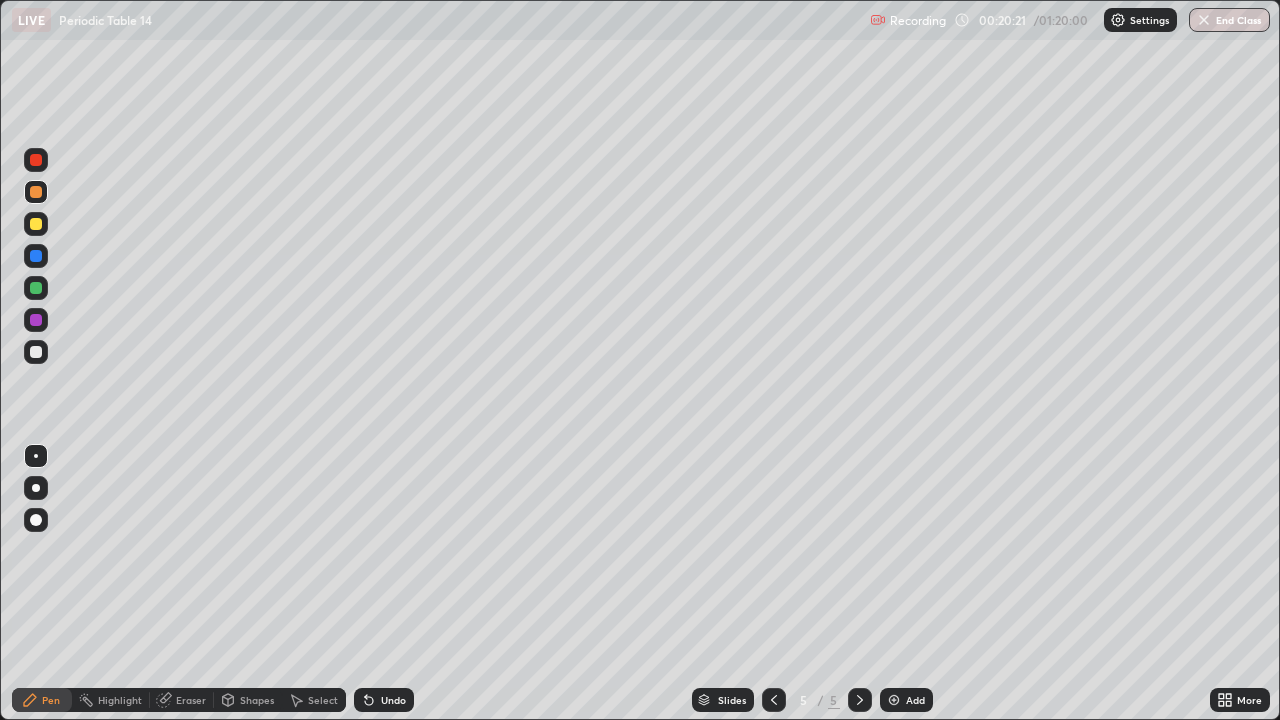 click on "Eraser" at bounding box center [191, 700] 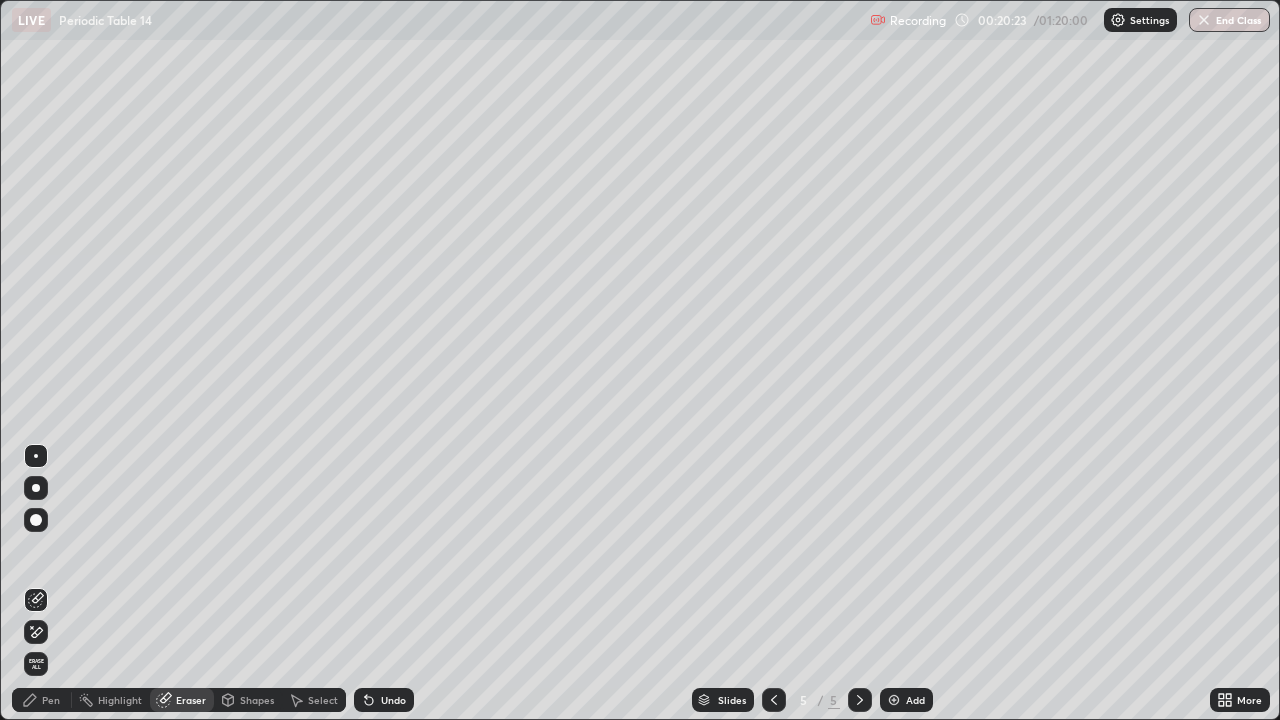 click on "Pen" at bounding box center (51, 700) 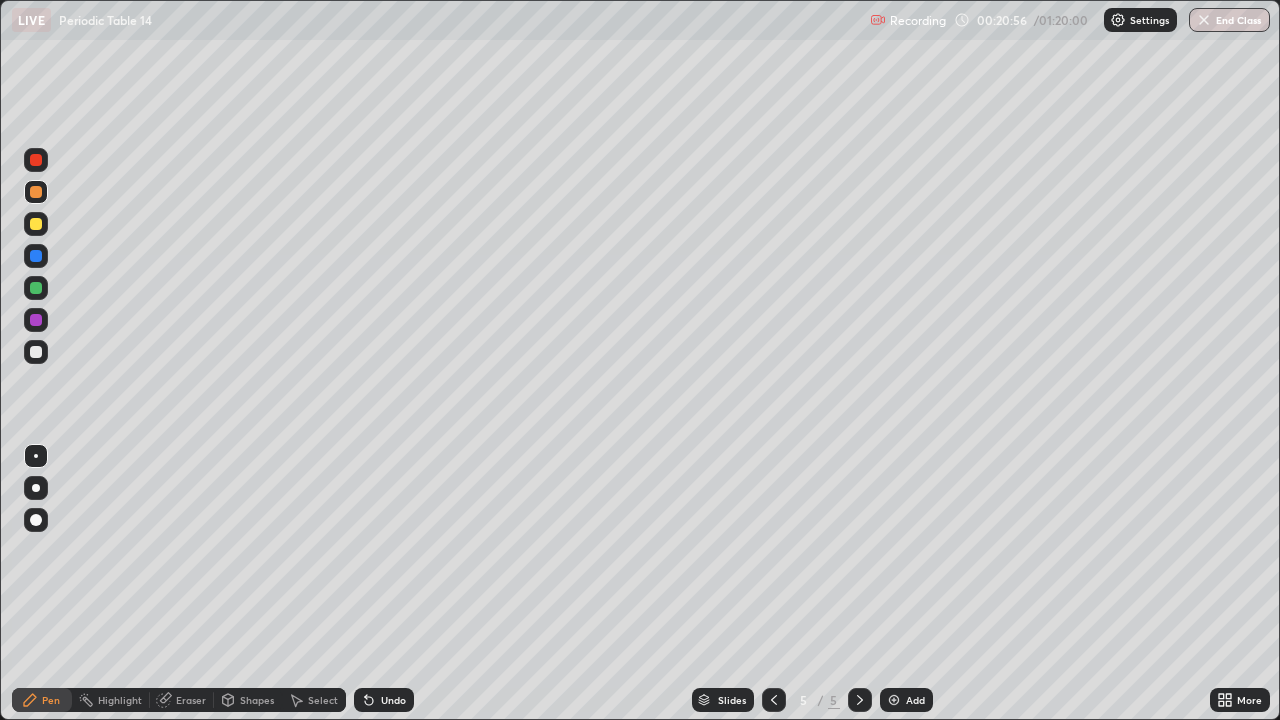 click on "Eraser" at bounding box center [191, 700] 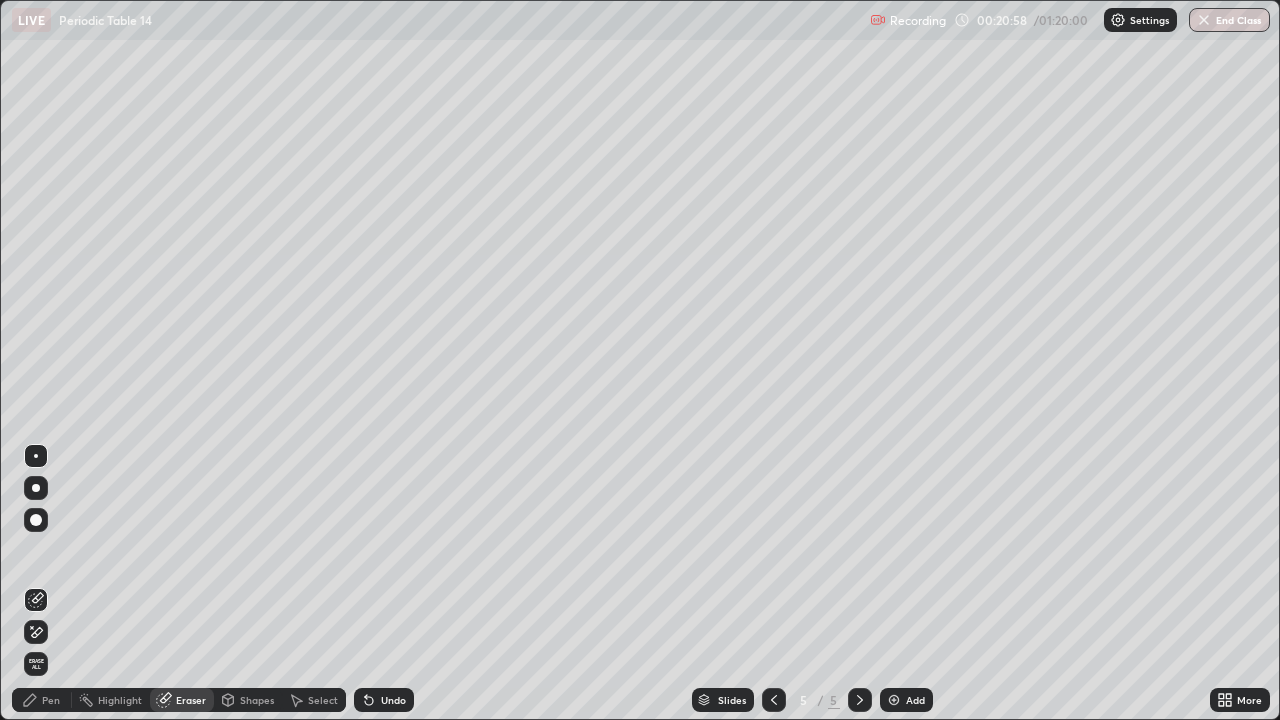 click on "Pen" at bounding box center (51, 700) 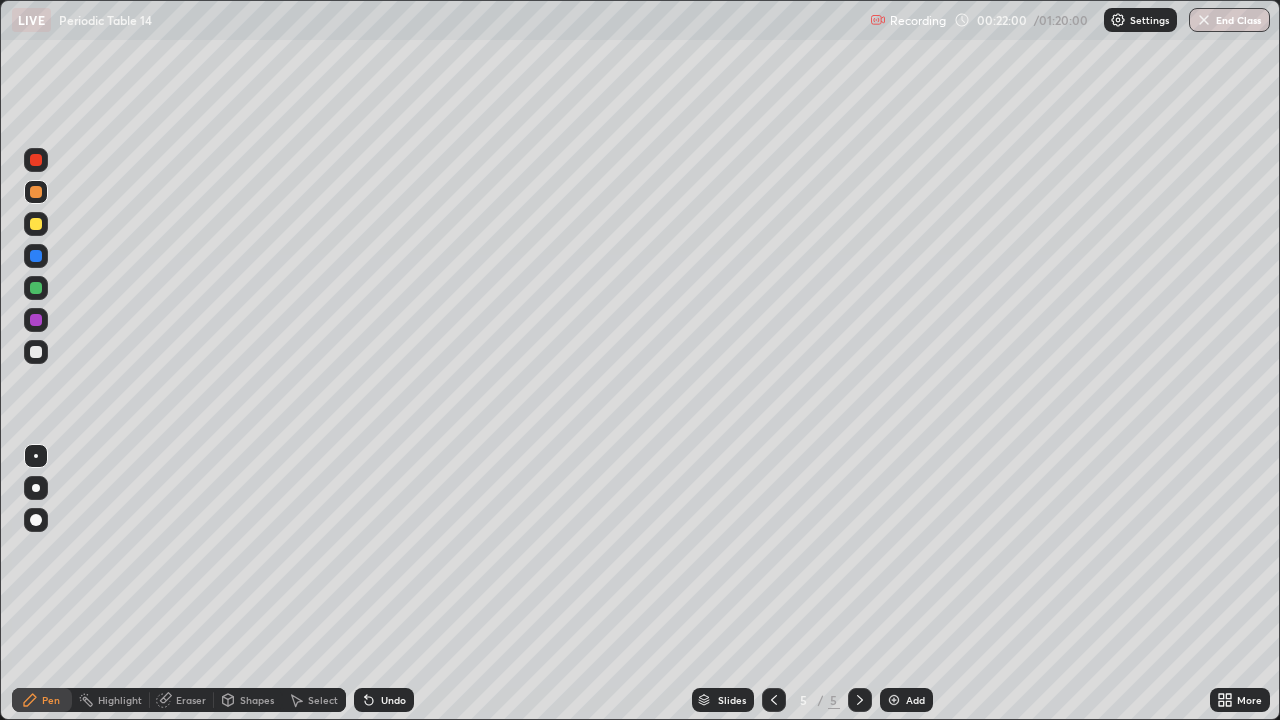 click at bounding box center (36, 224) 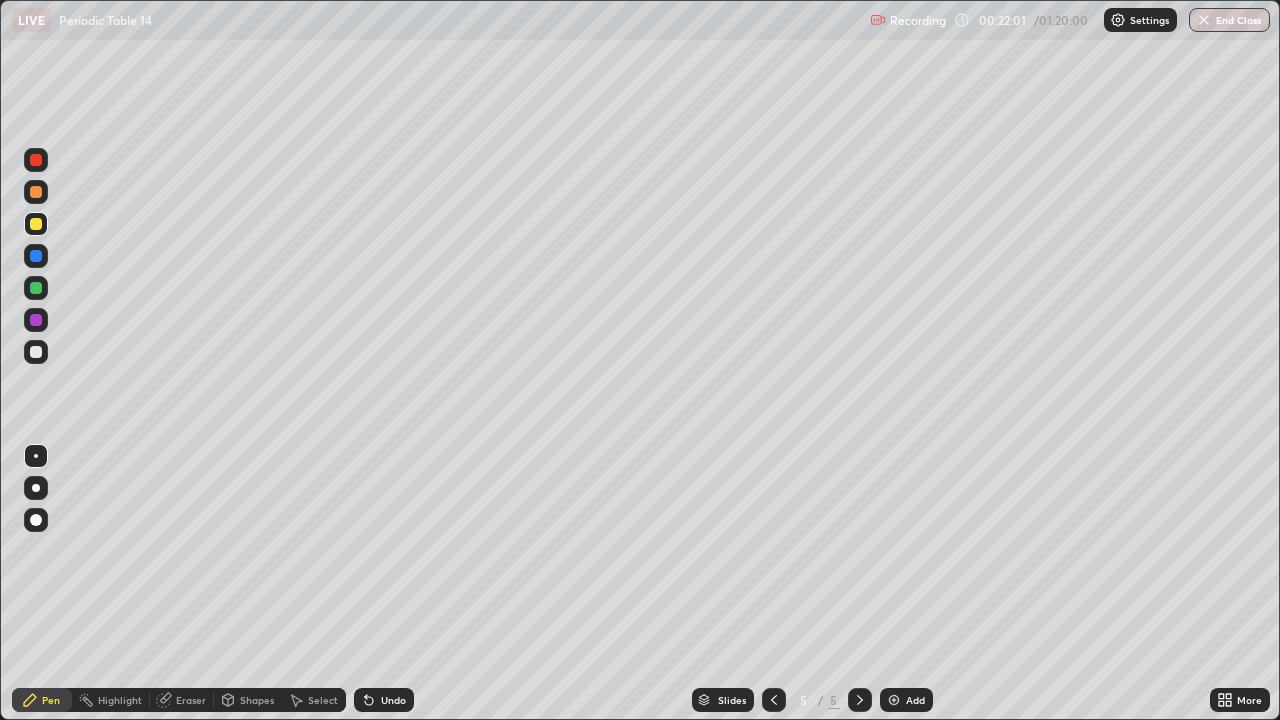 click at bounding box center (36, 224) 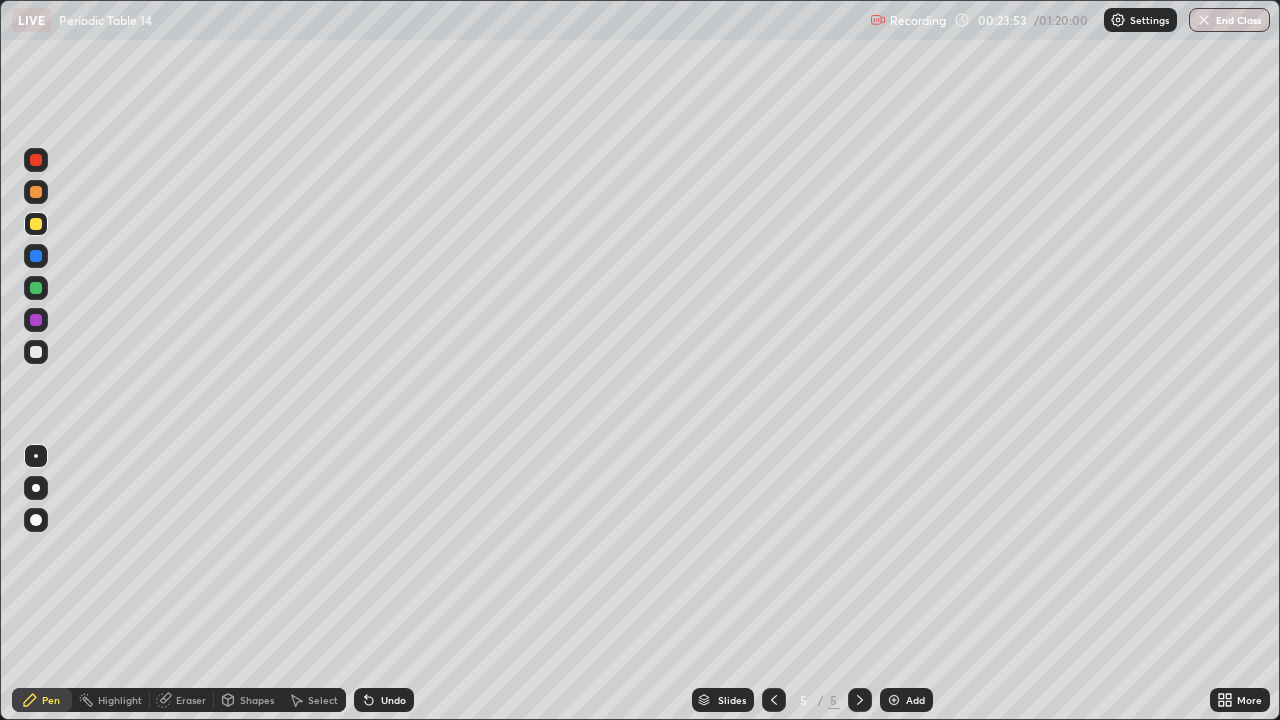 click 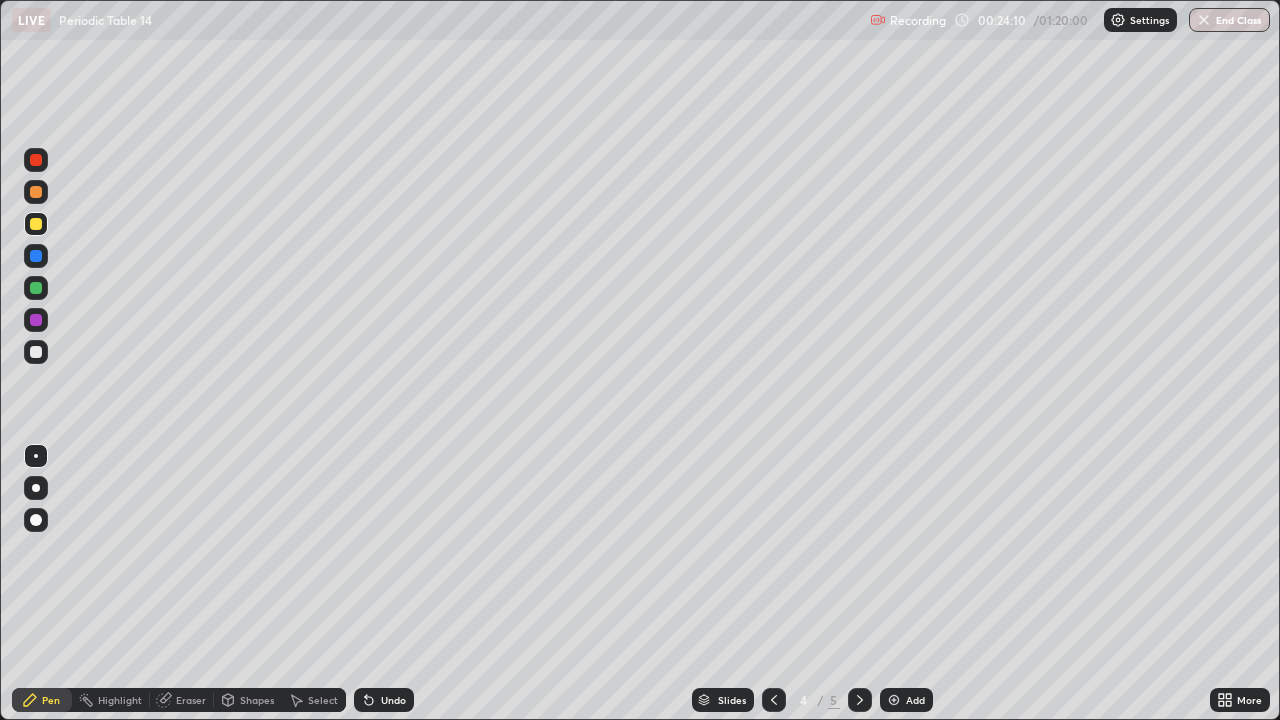 click at bounding box center [860, 700] 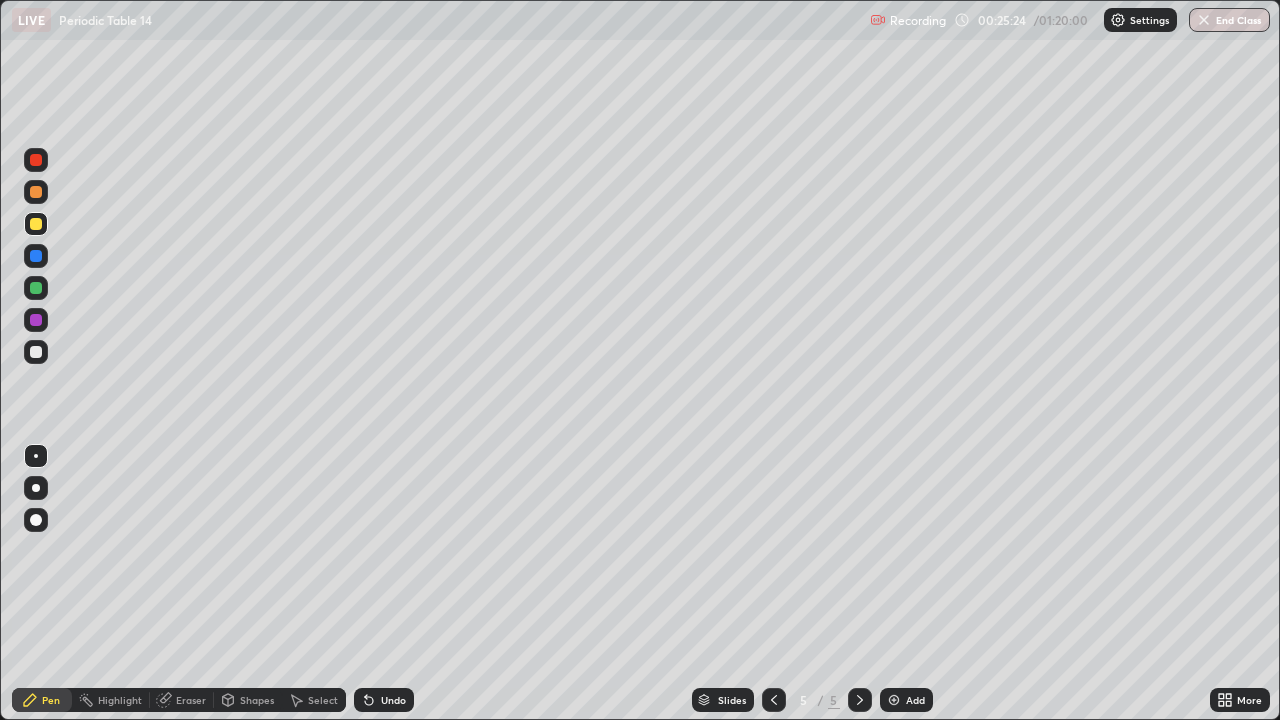 click at bounding box center [36, 288] 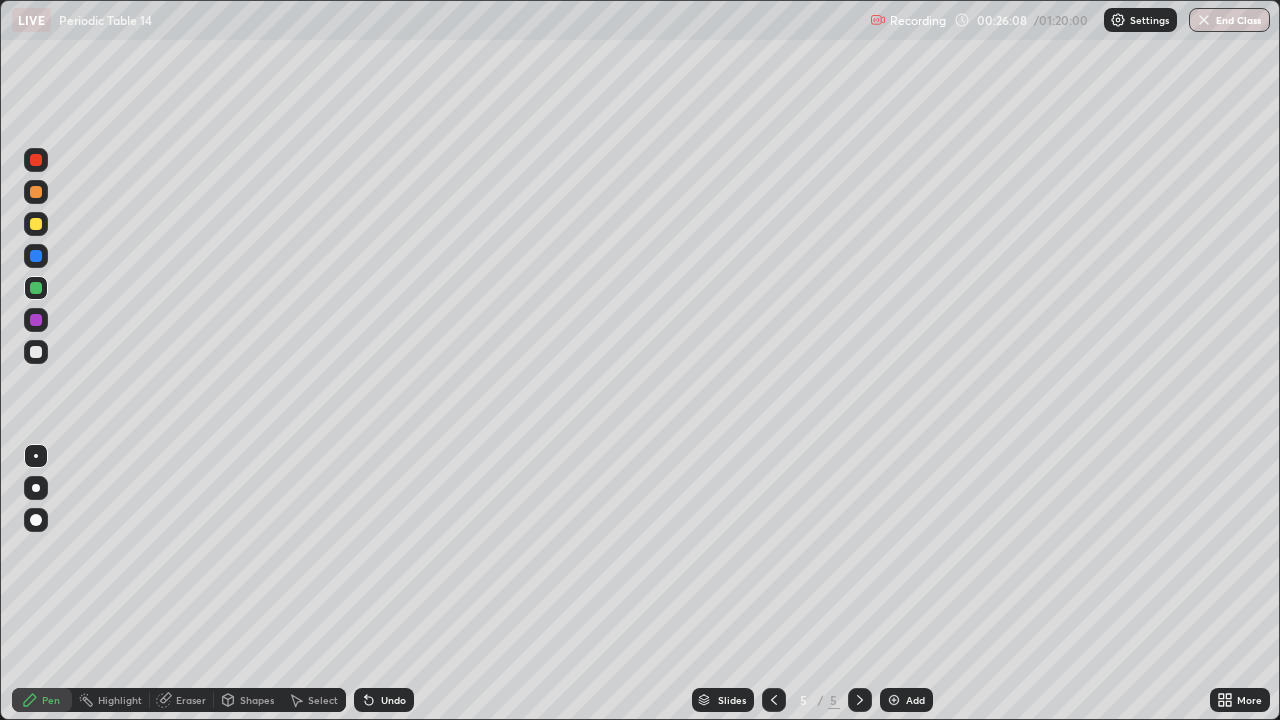 click on "Eraser" at bounding box center (191, 700) 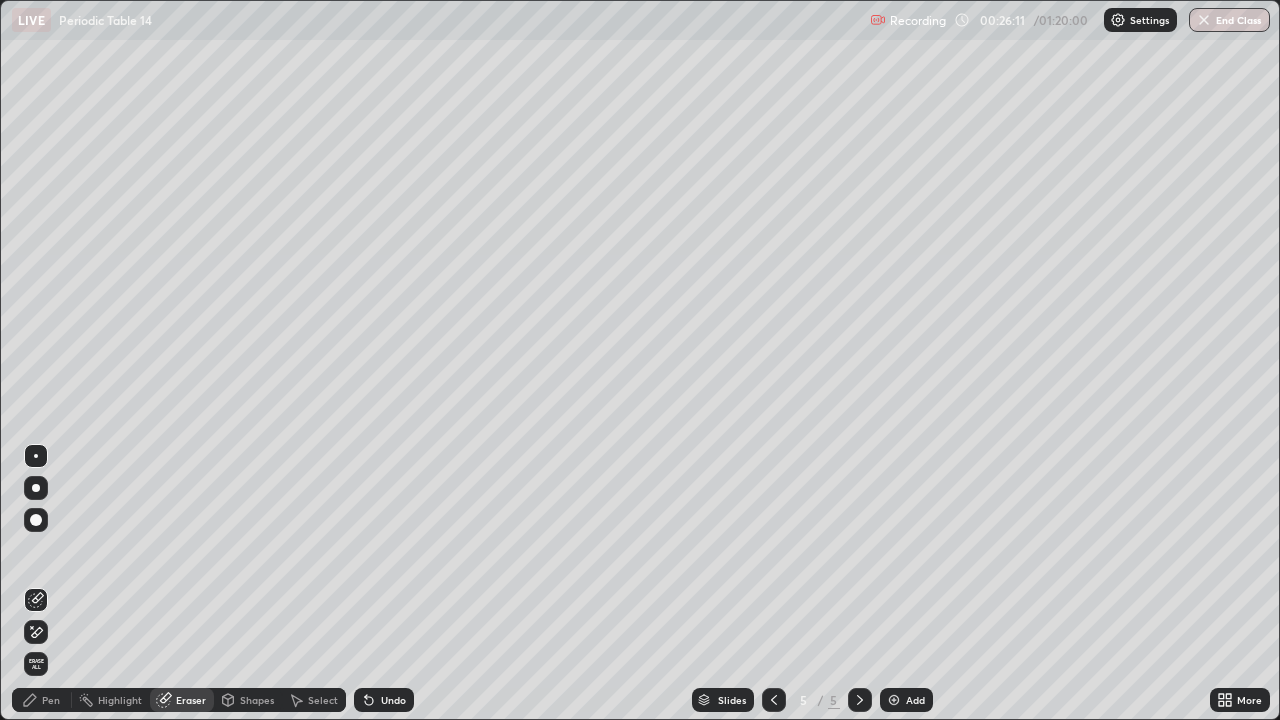 click on "Pen" at bounding box center (51, 700) 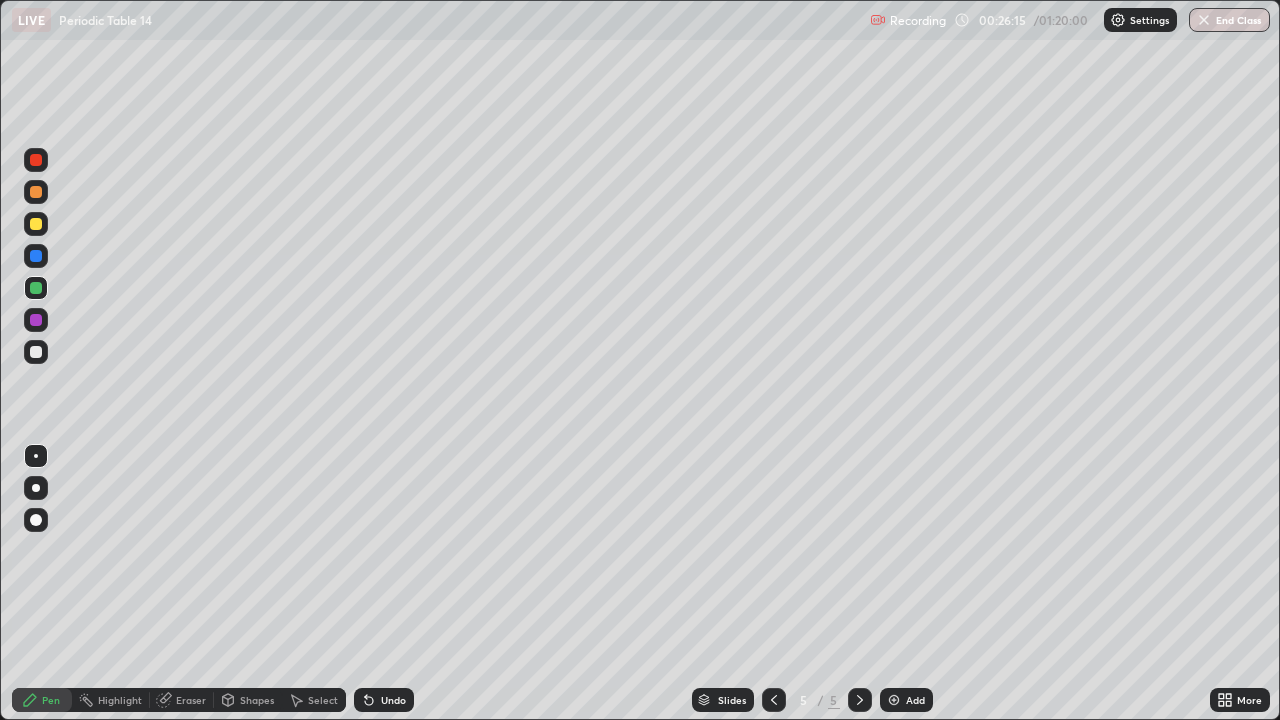 click on "Eraser" at bounding box center [191, 700] 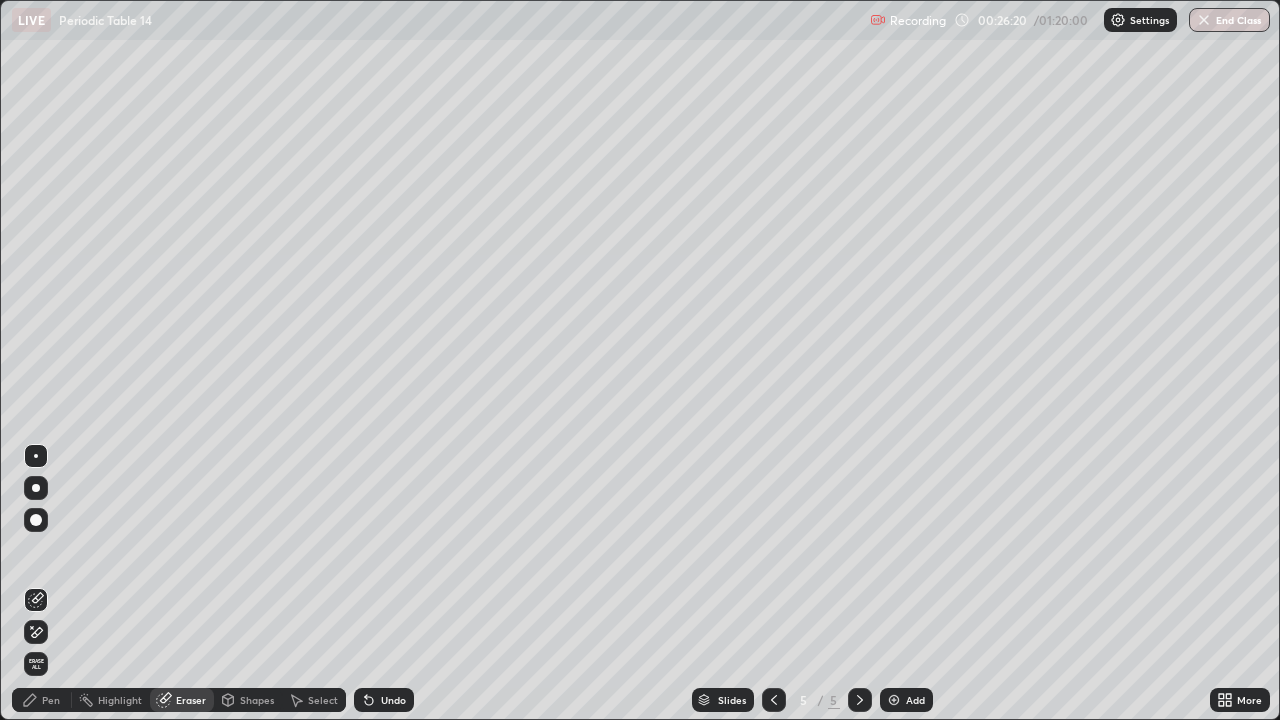 click on "Pen" at bounding box center [51, 700] 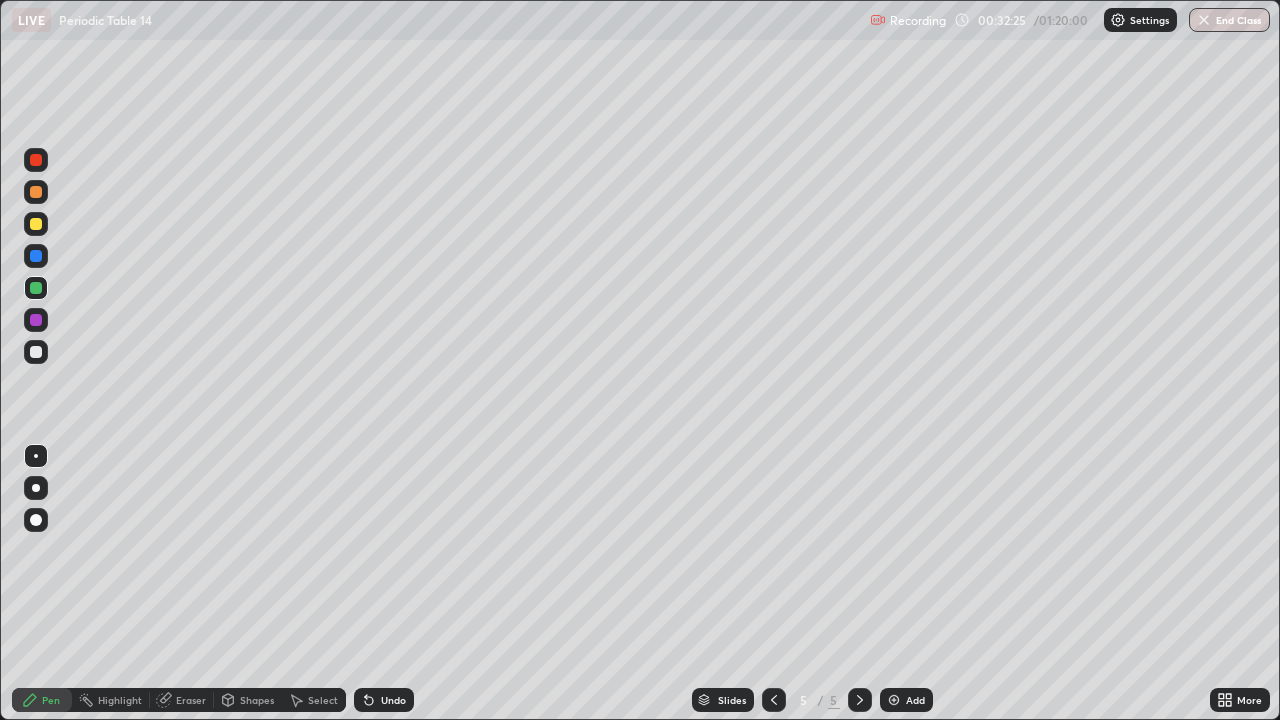 click at bounding box center [894, 700] 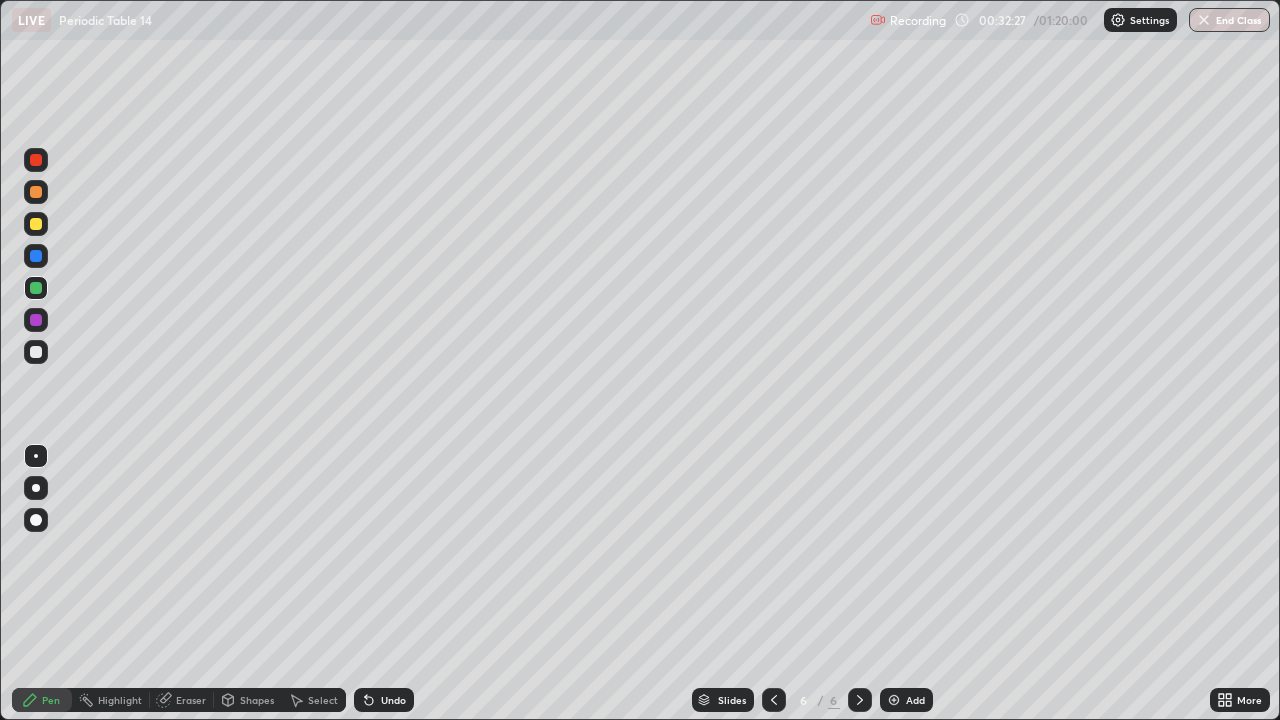 click at bounding box center [36, 192] 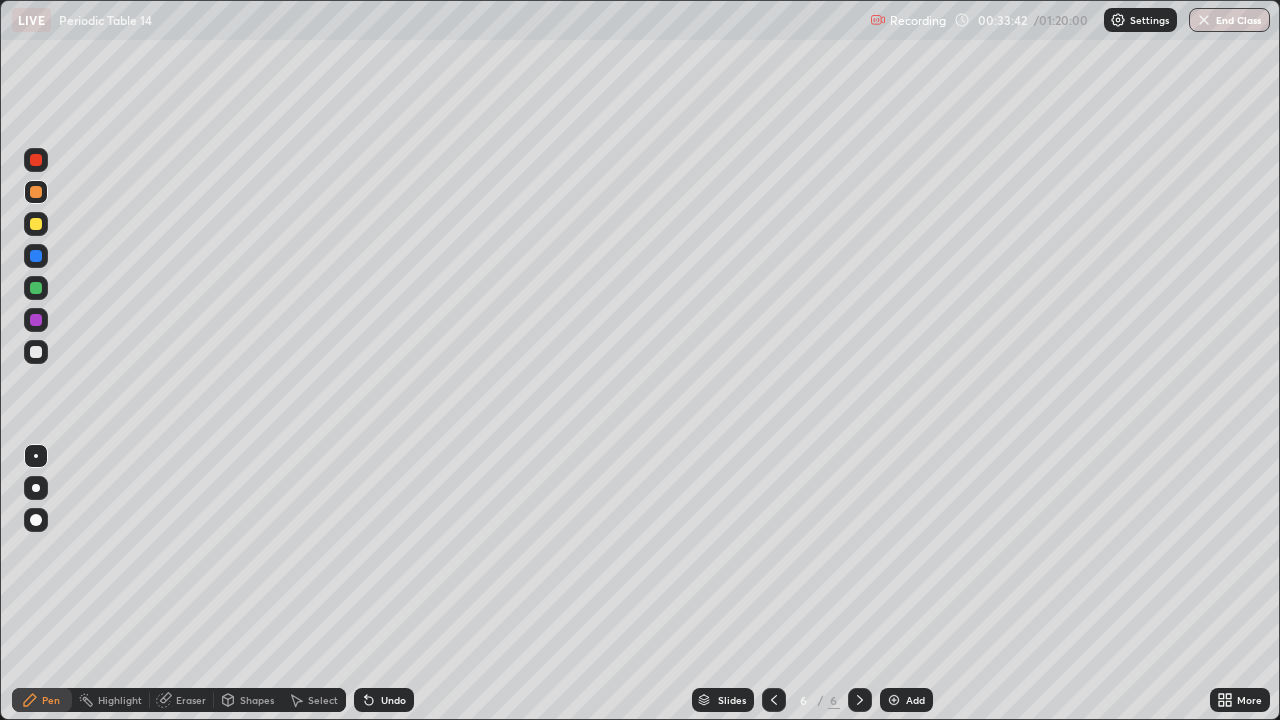 click at bounding box center [36, 288] 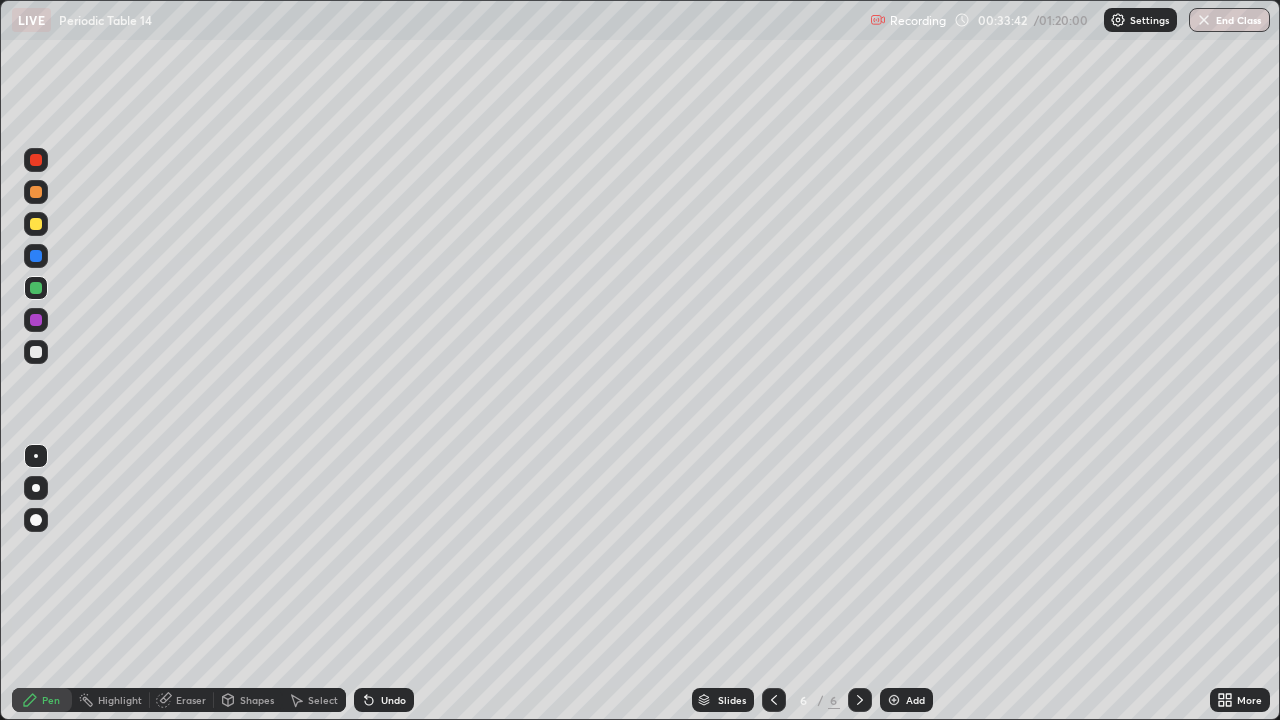 click at bounding box center [36, 288] 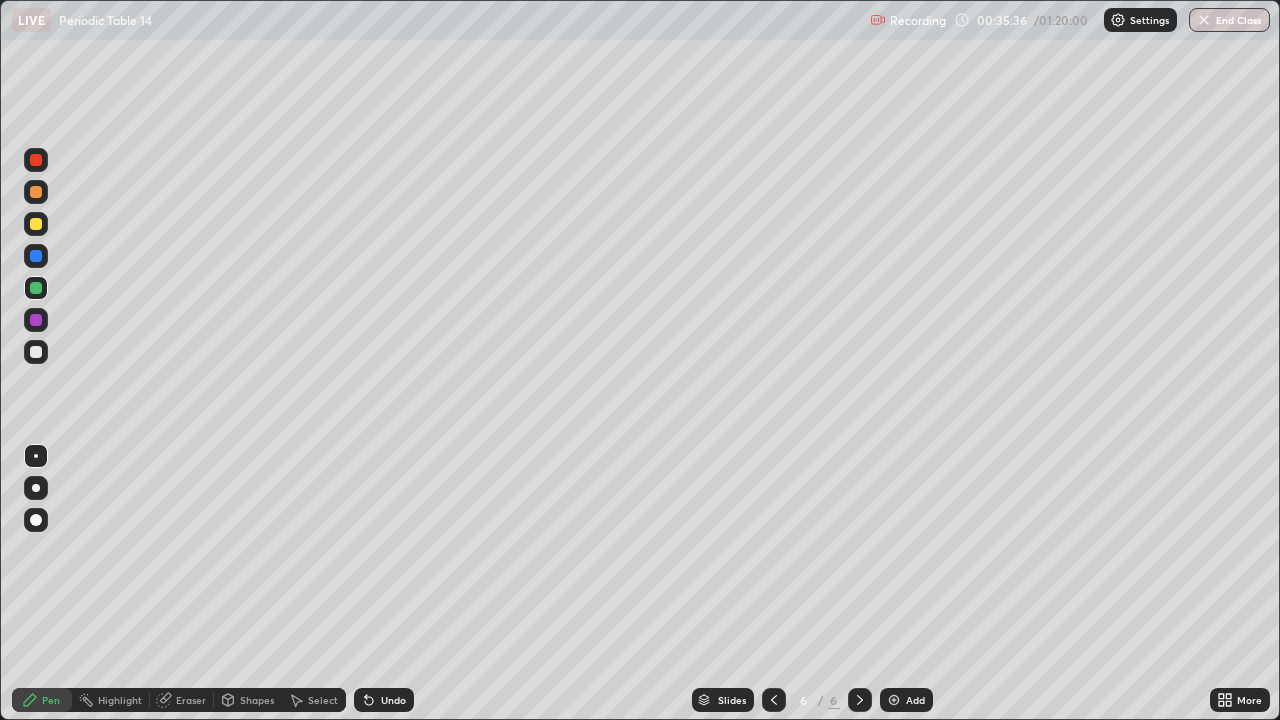 click 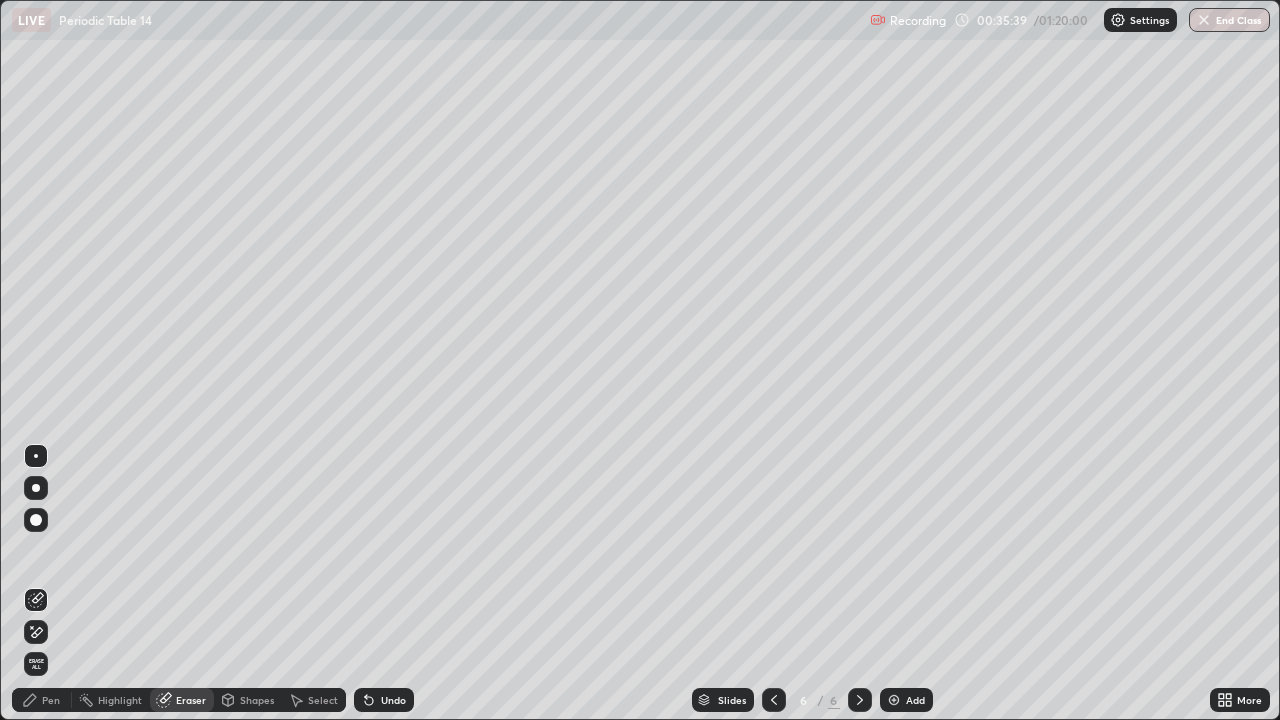 click on "Pen" at bounding box center (51, 700) 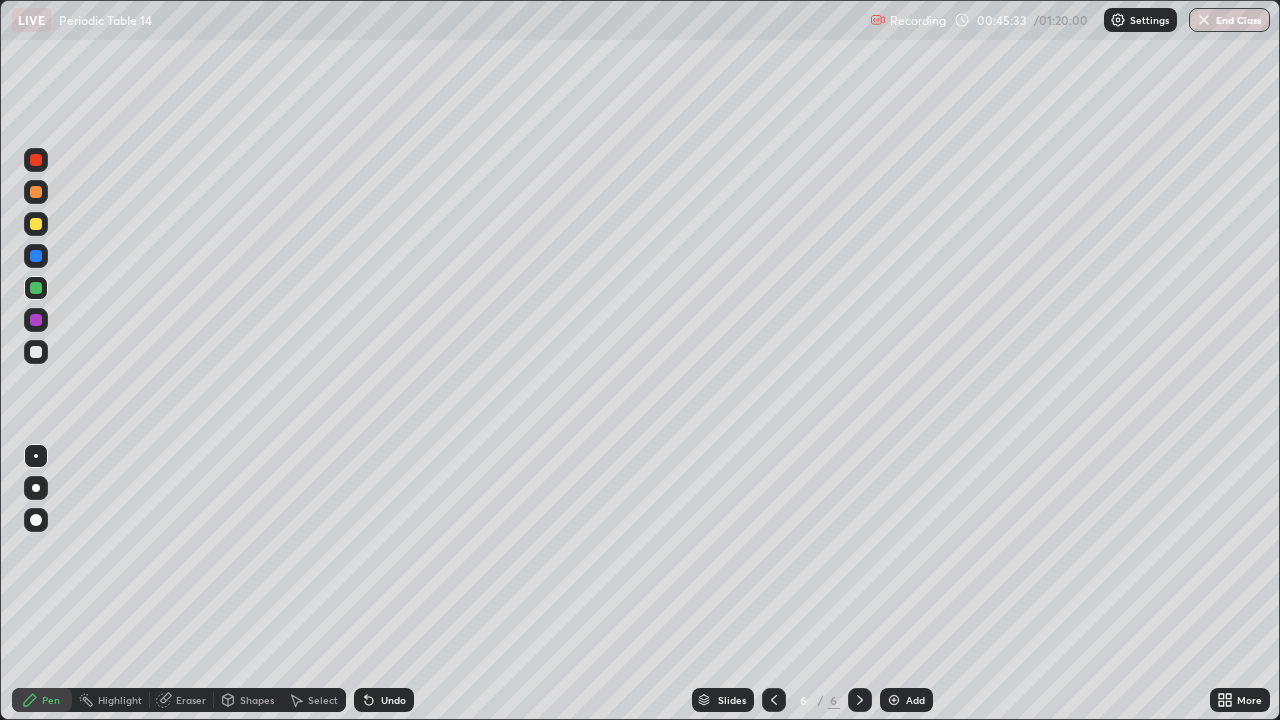 click at bounding box center [894, 700] 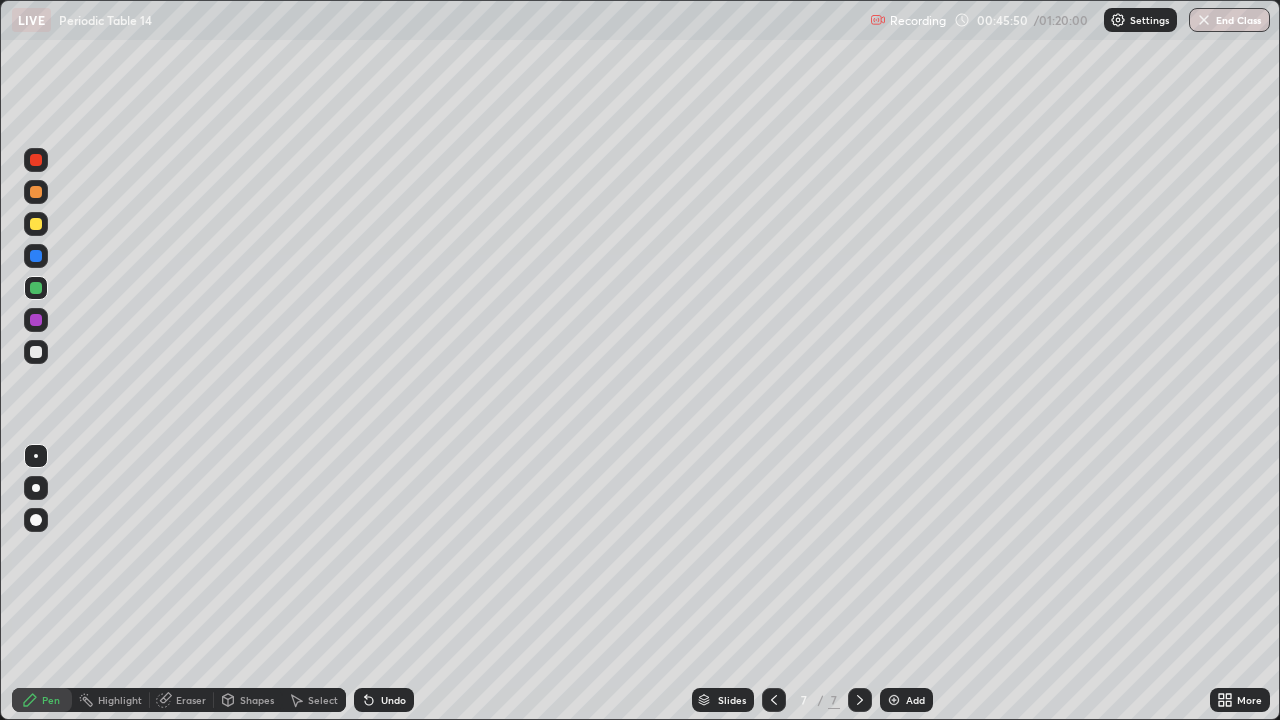 click at bounding box center [36, 224] 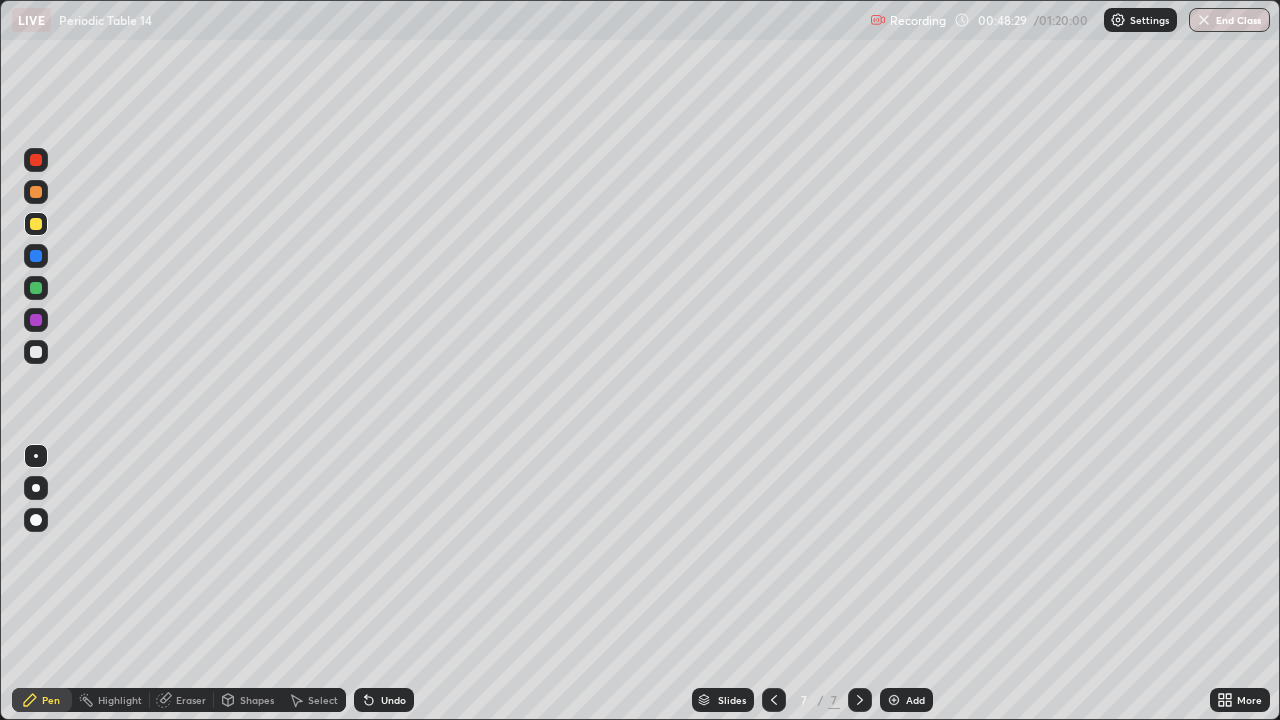click at bounding box center (36, 288) 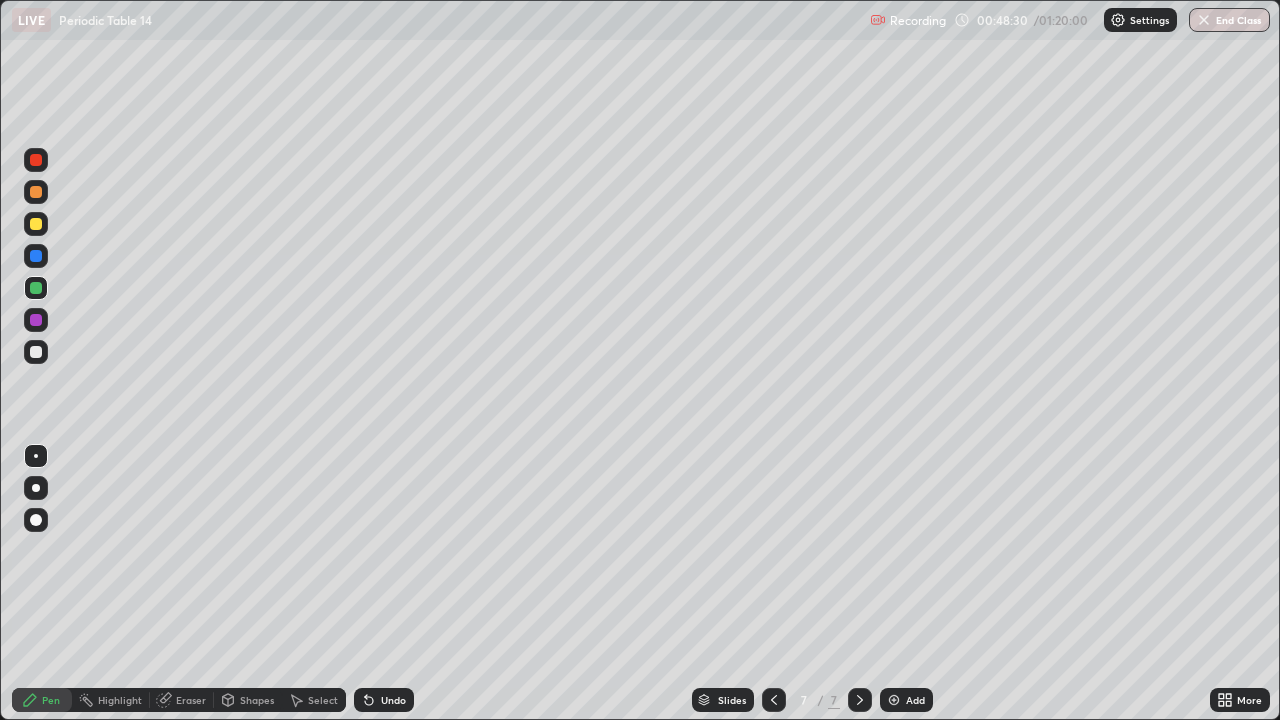 click at bounding box center (36, 288) 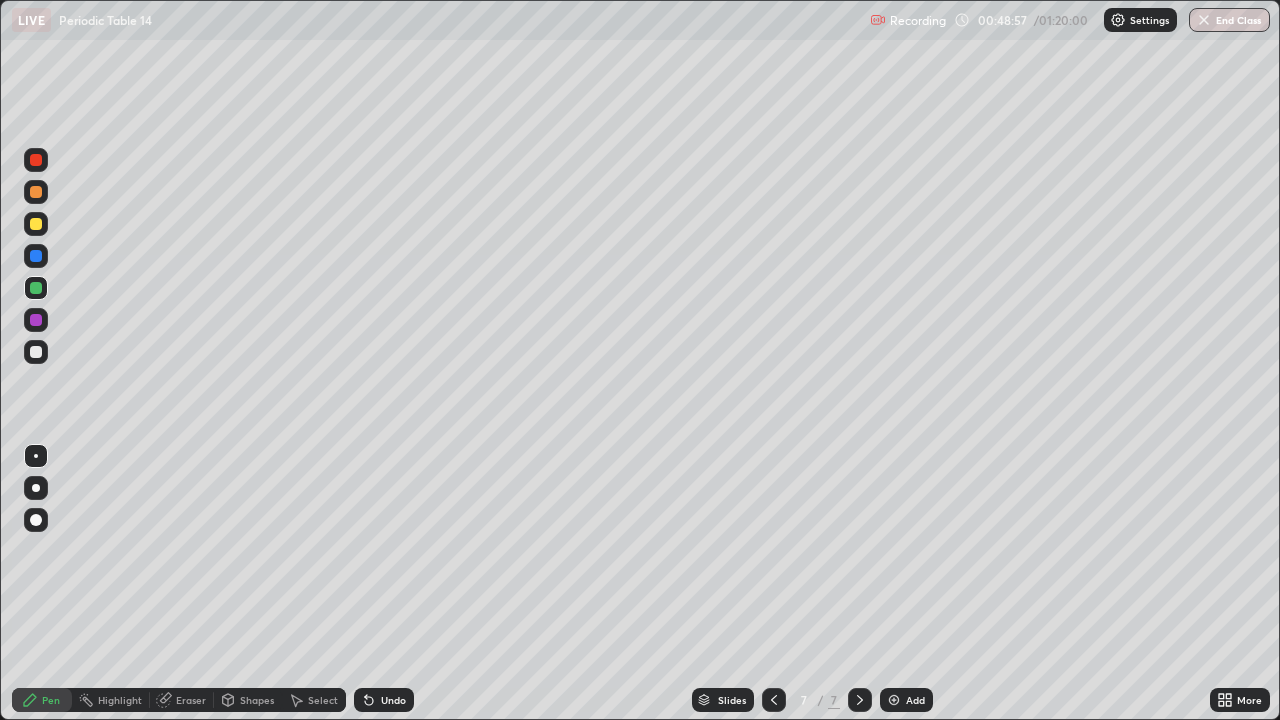 click at bounding box center (36, 352) 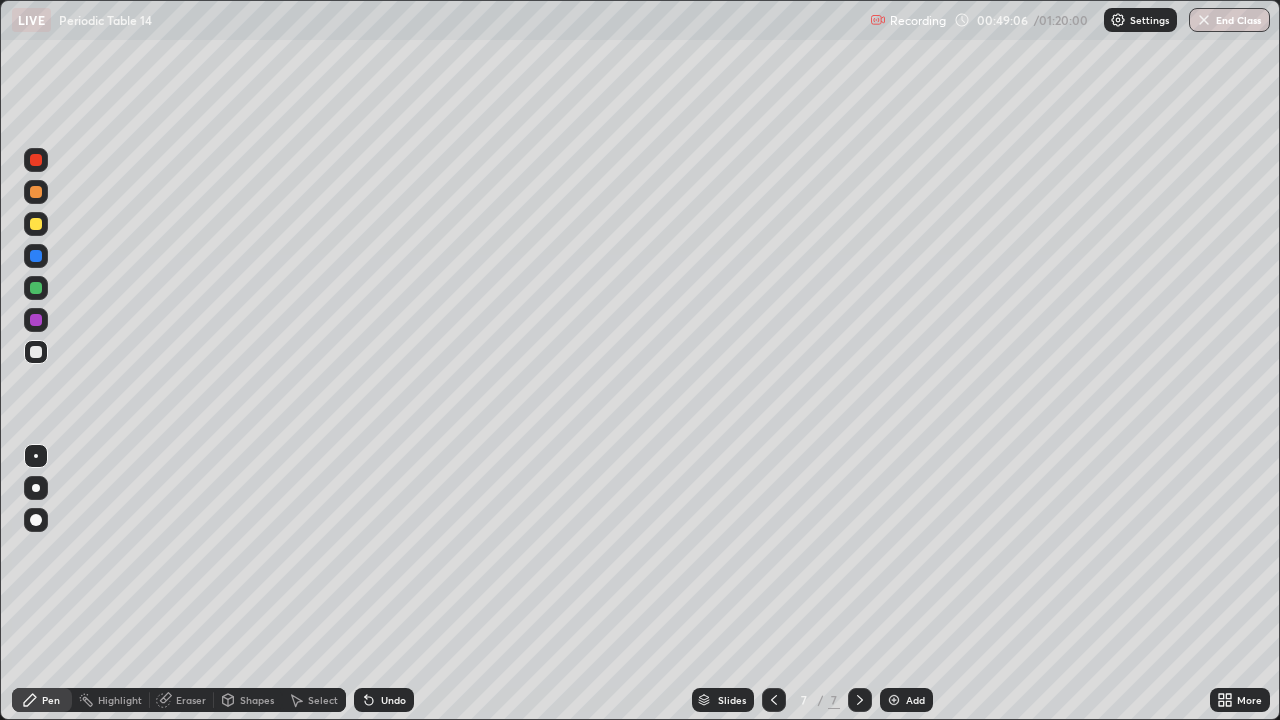 click on "Eraser" at bounding box center (191, 700) 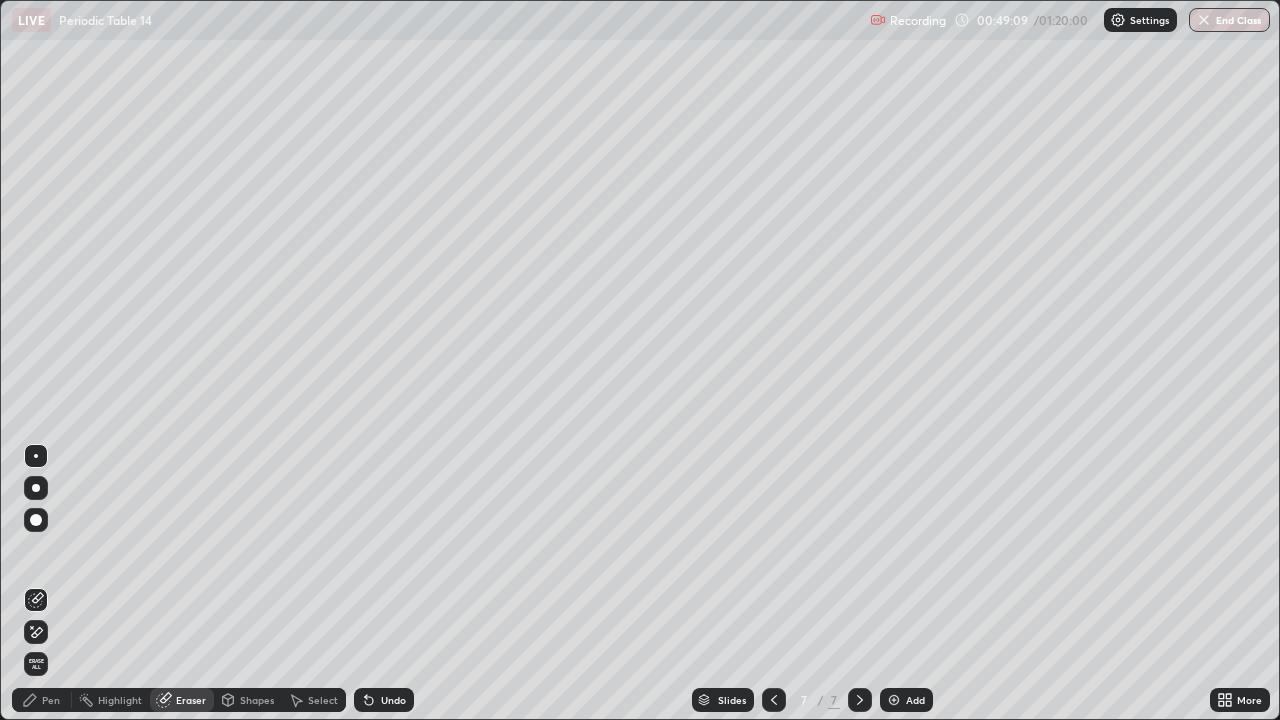 click on "Pen" at bounding box center (51, 700) 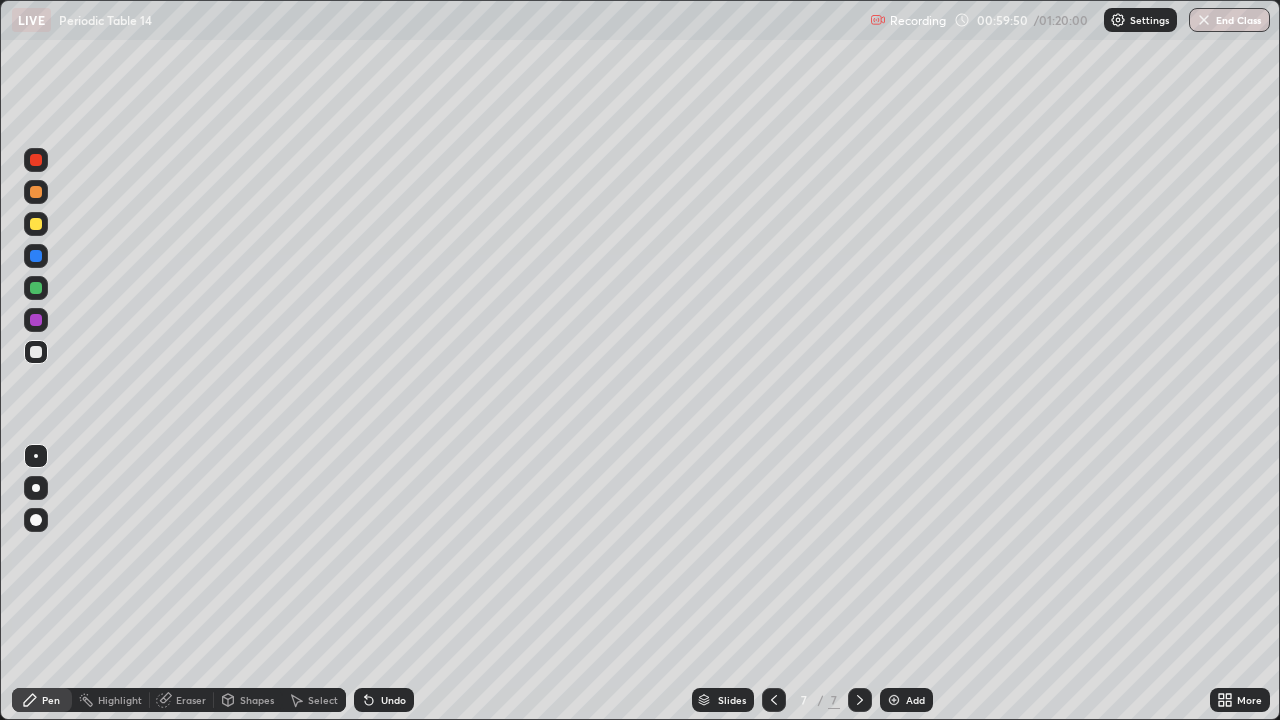 click at bounding box center (894, 700) 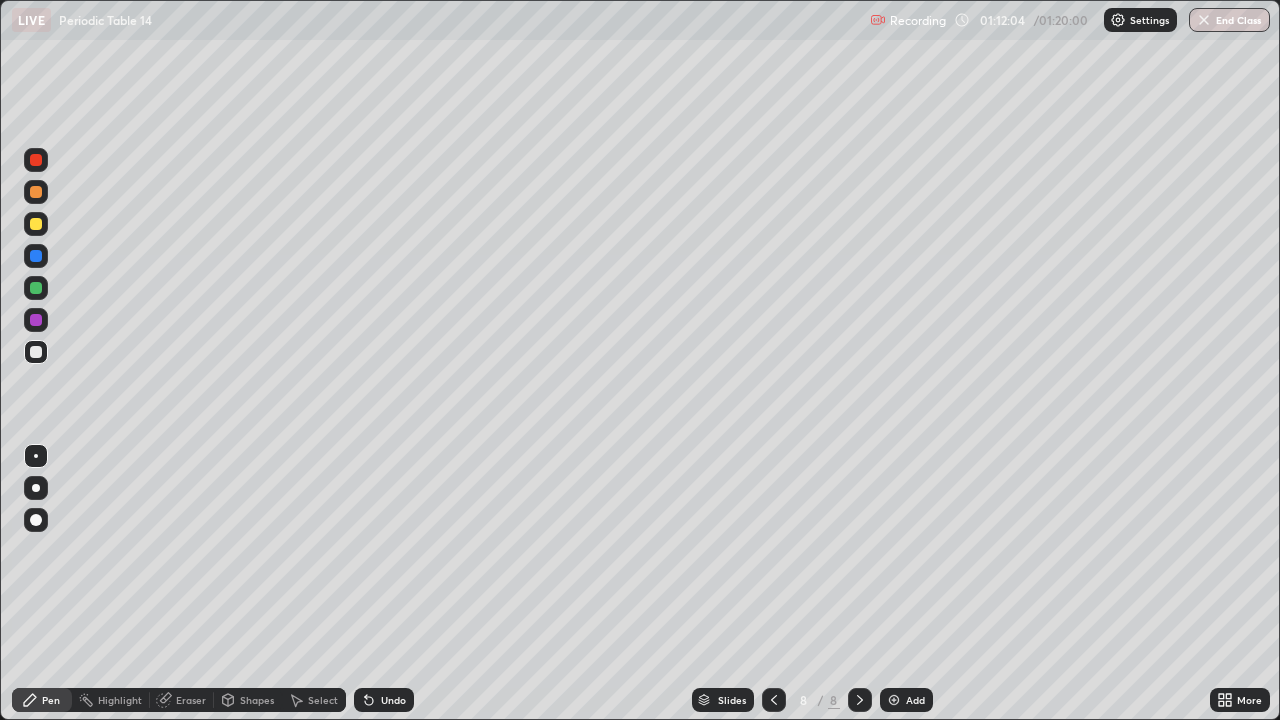click at bounding box center (36, 192) 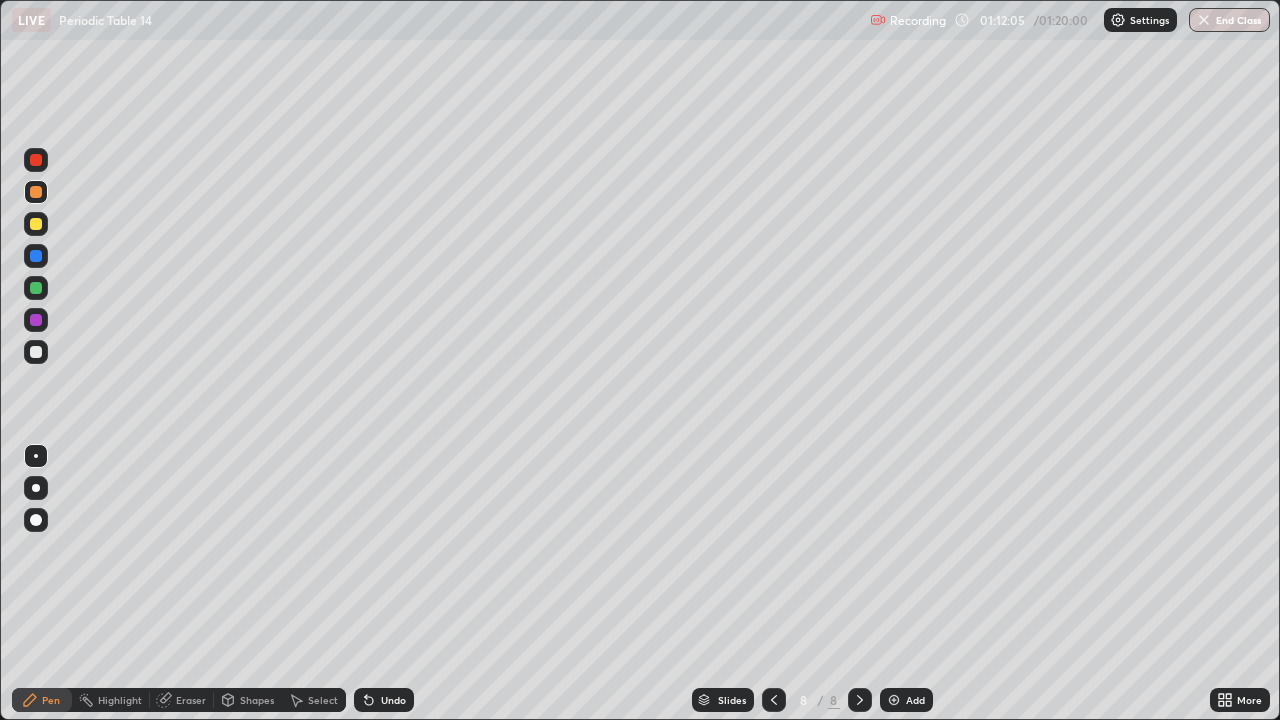 click at bounding box center (36, 192) 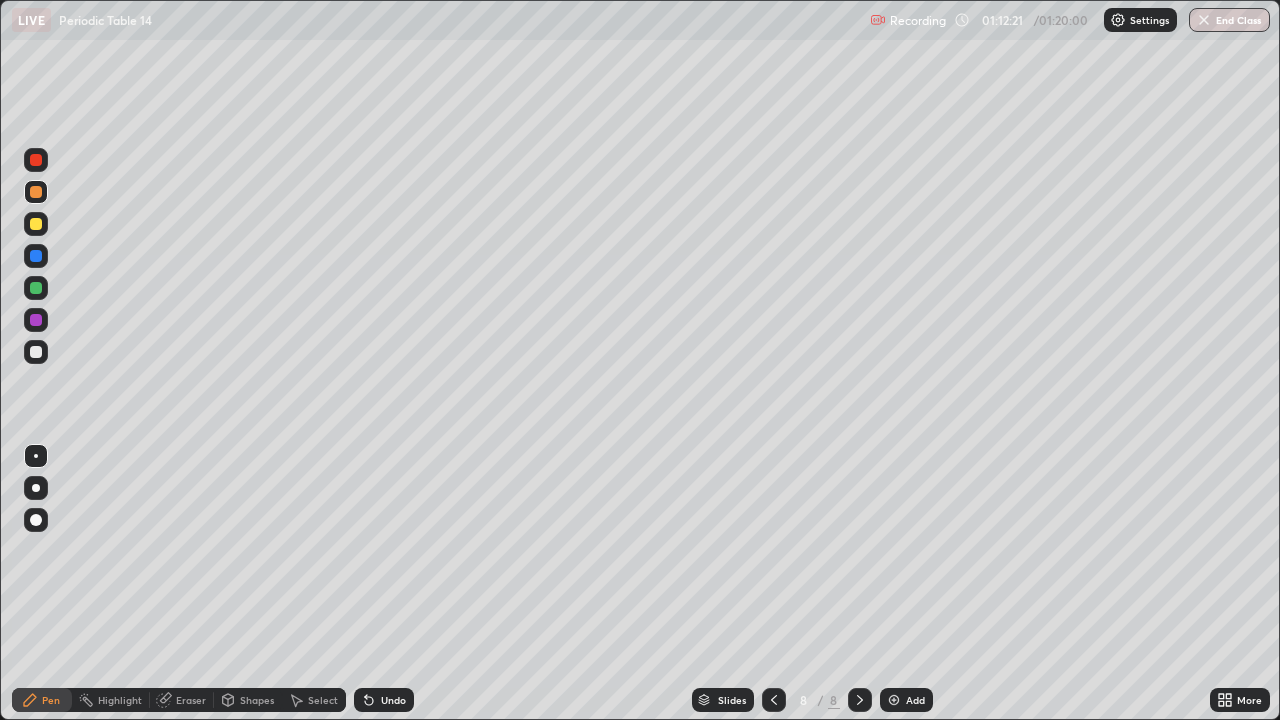 click at bounding box center (36, 224) 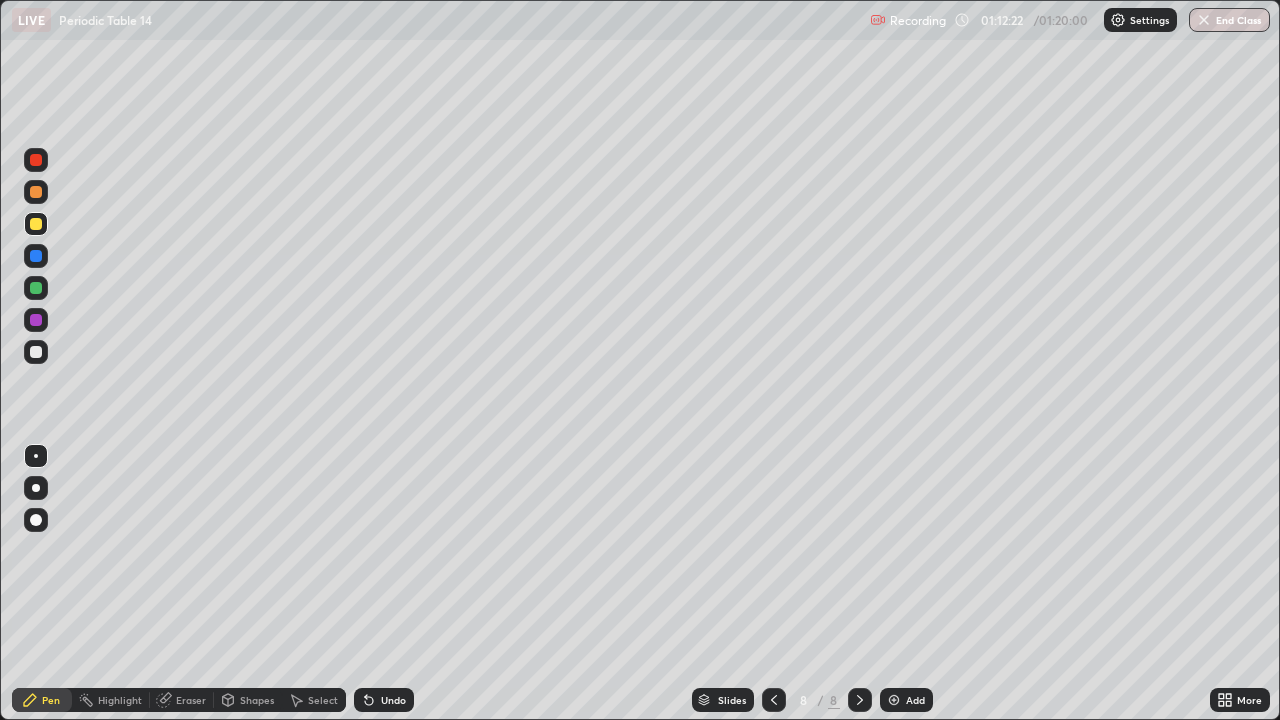 click at bounding box center [36, 224] 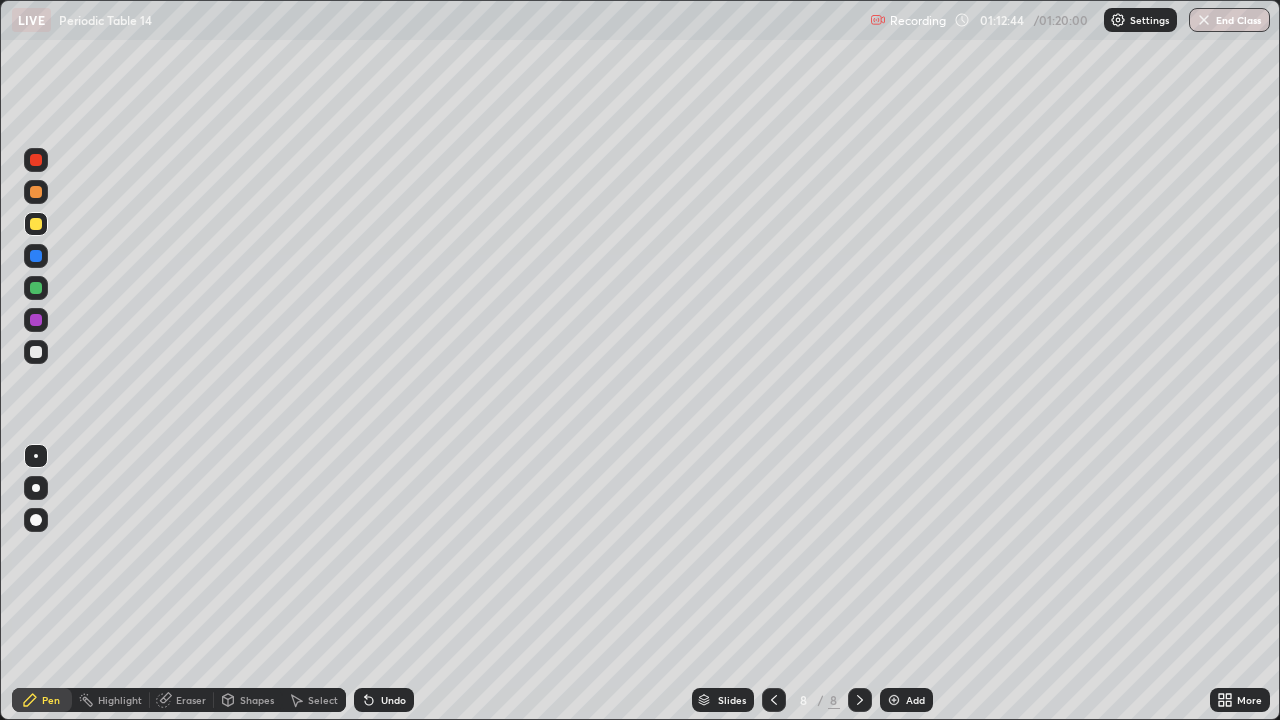 click at bounding box center (36, 224) 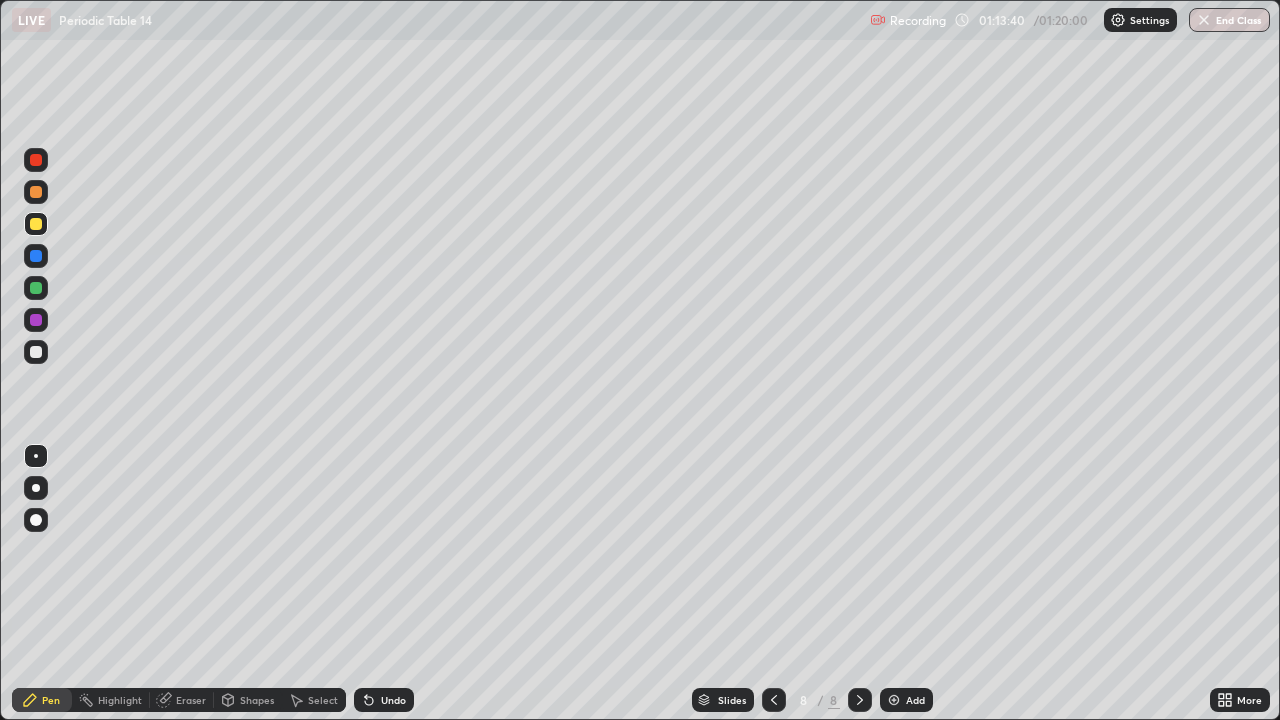 click on "Eraser" at bounding box center (191, 700) 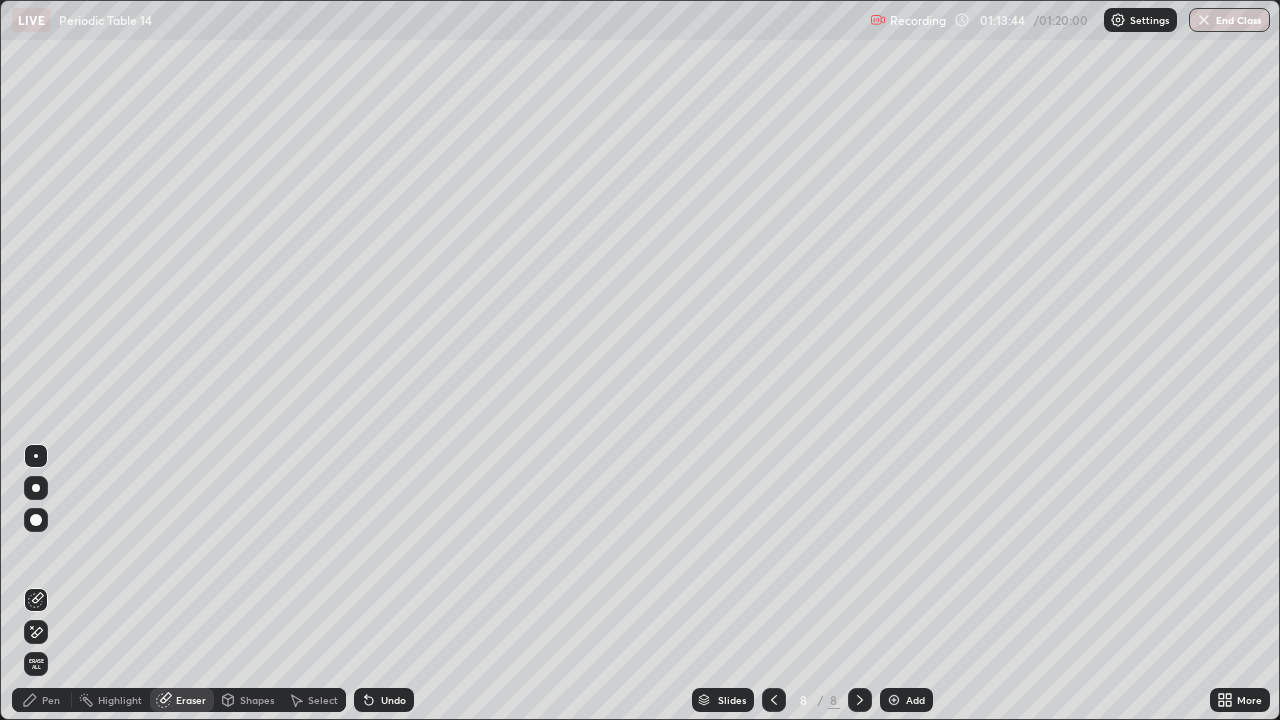 click on "Pen" at bounding box center (51, 700) 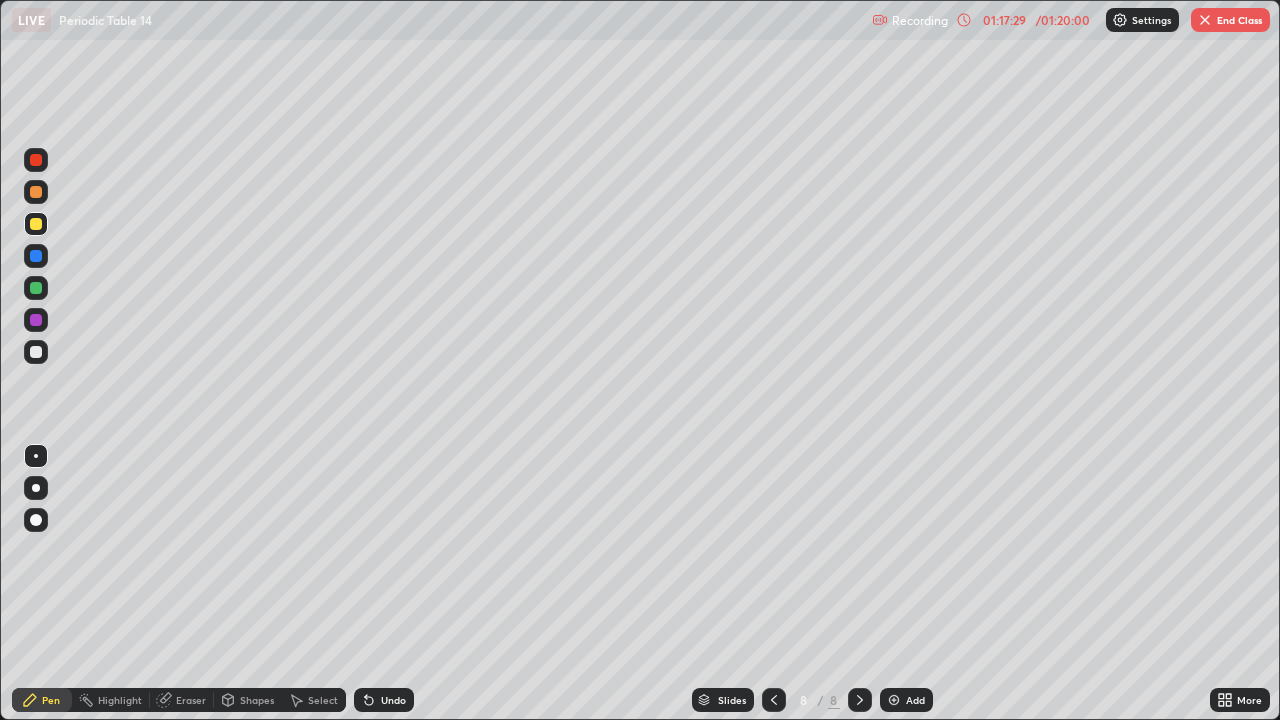 click at bounding box center (1205, 20) 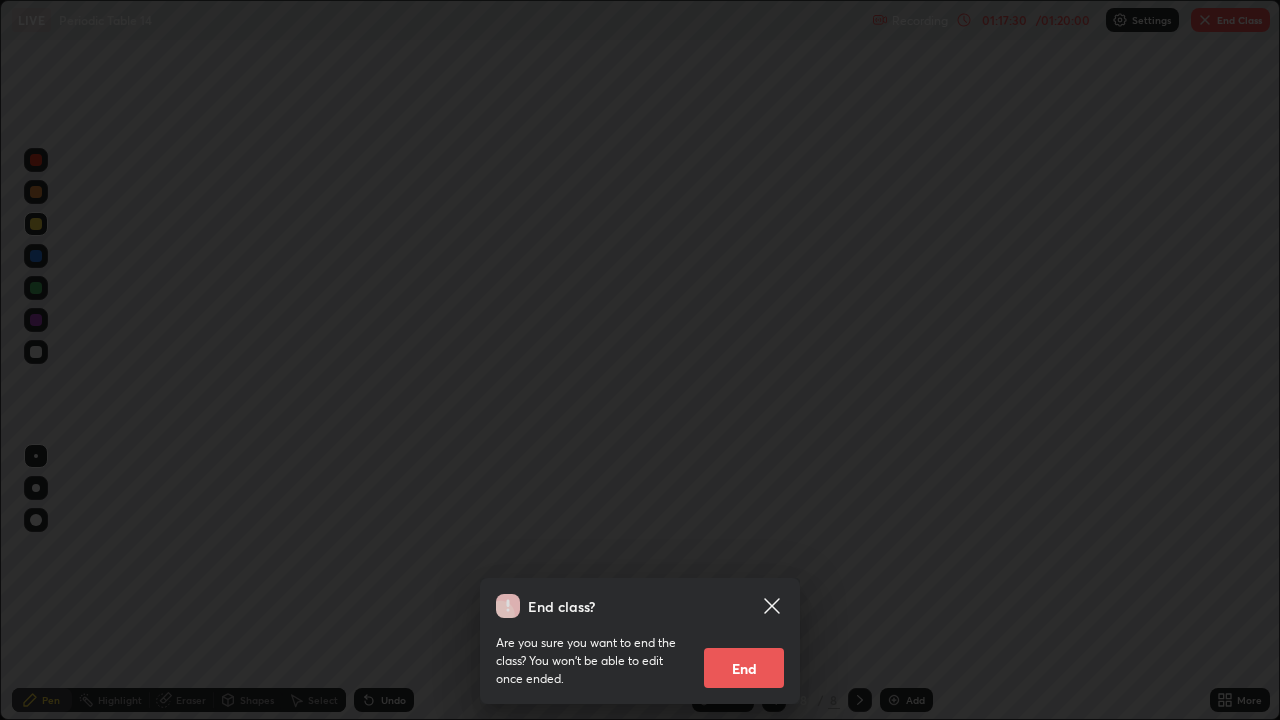 click on "End" at bounding box center (744, 668) 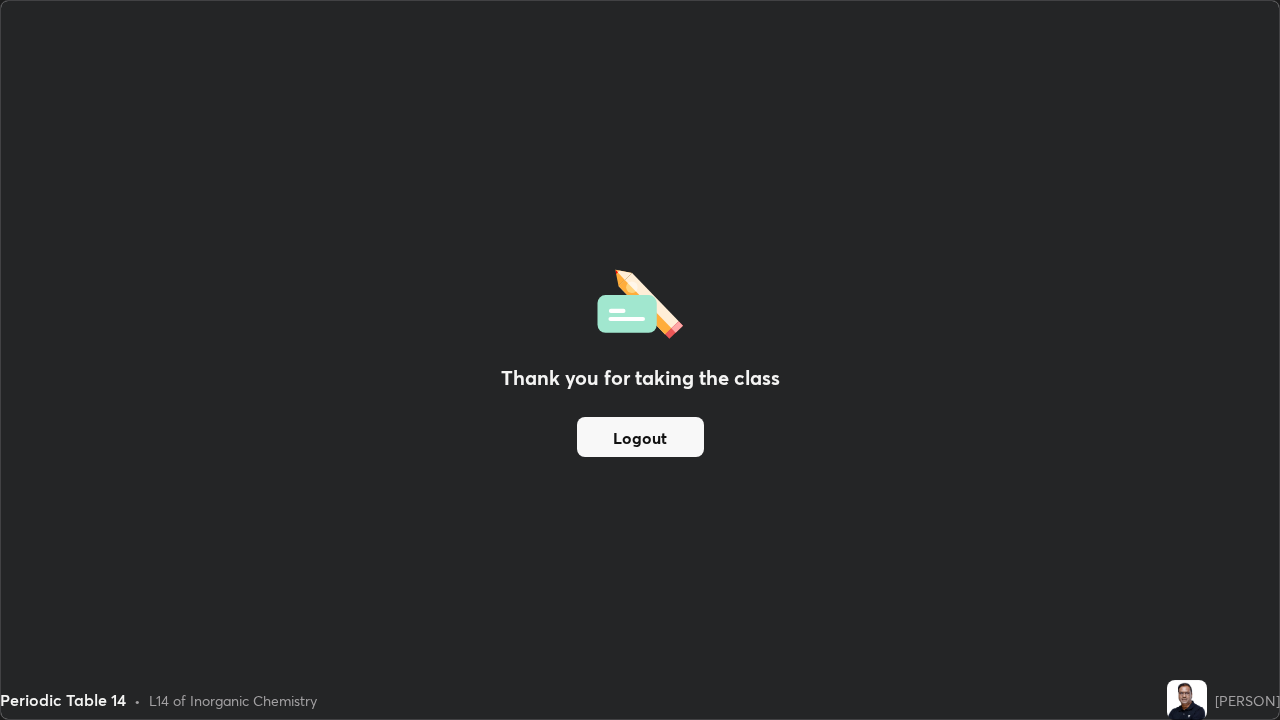 click on "Logout" at bounding box center [640, 437] 